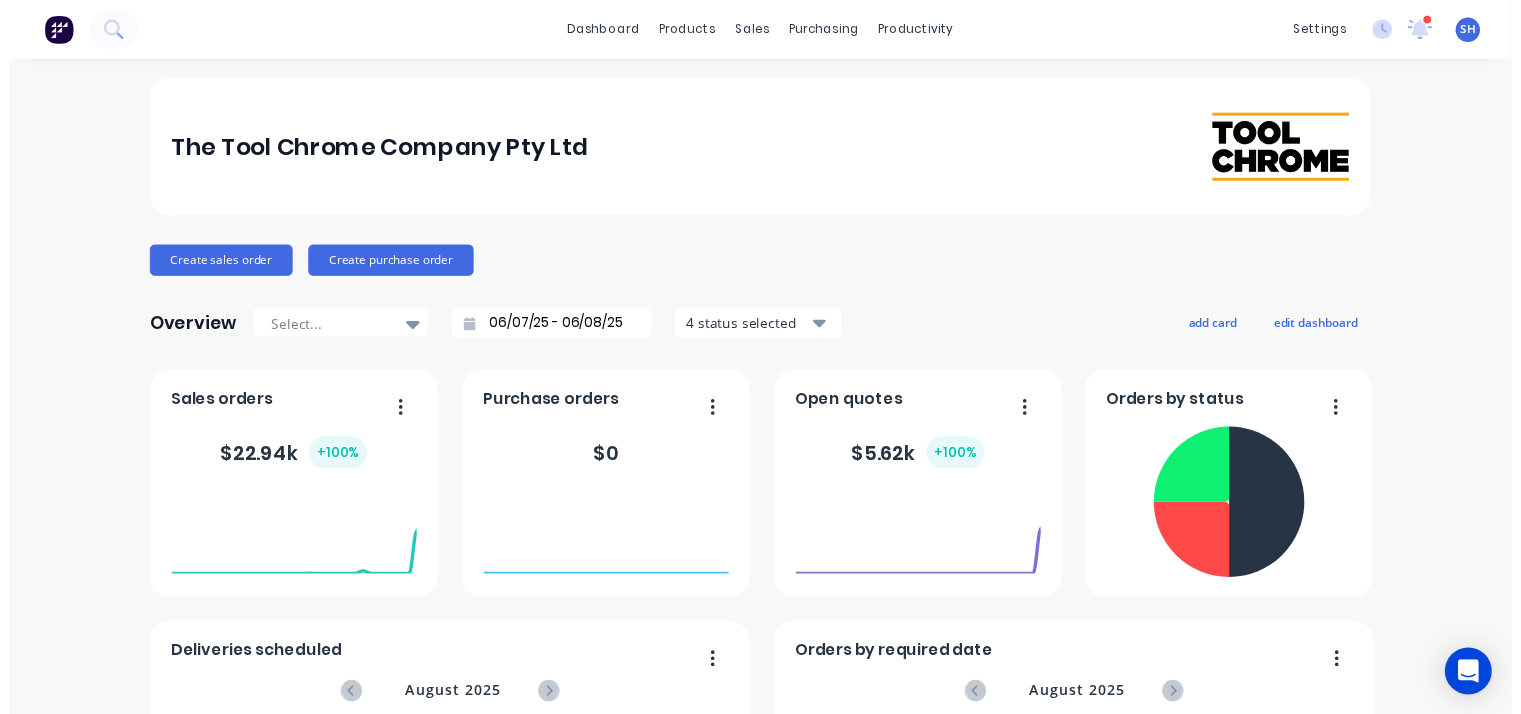 scroll, scrollTop: 0, scrollLeft: 0, axis: both 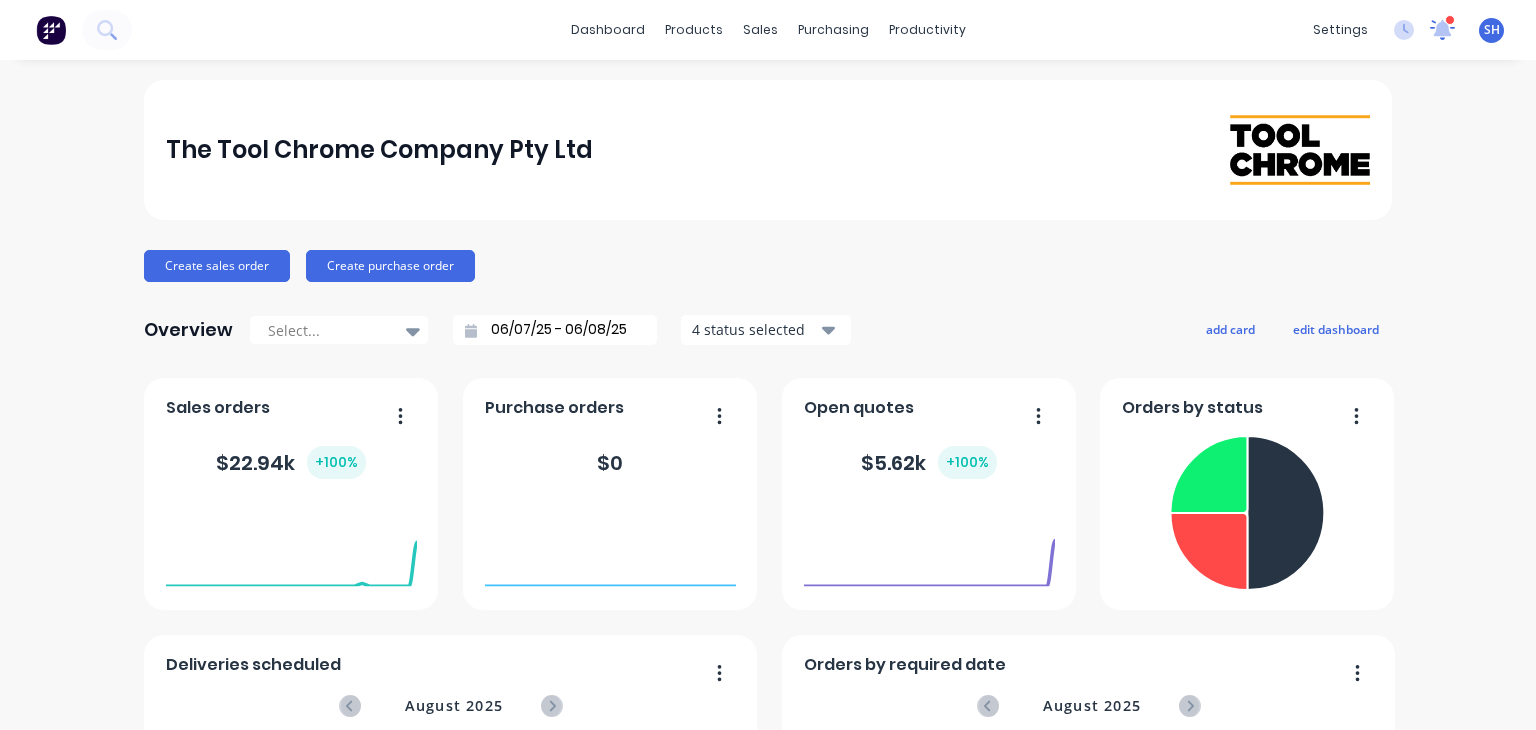 click 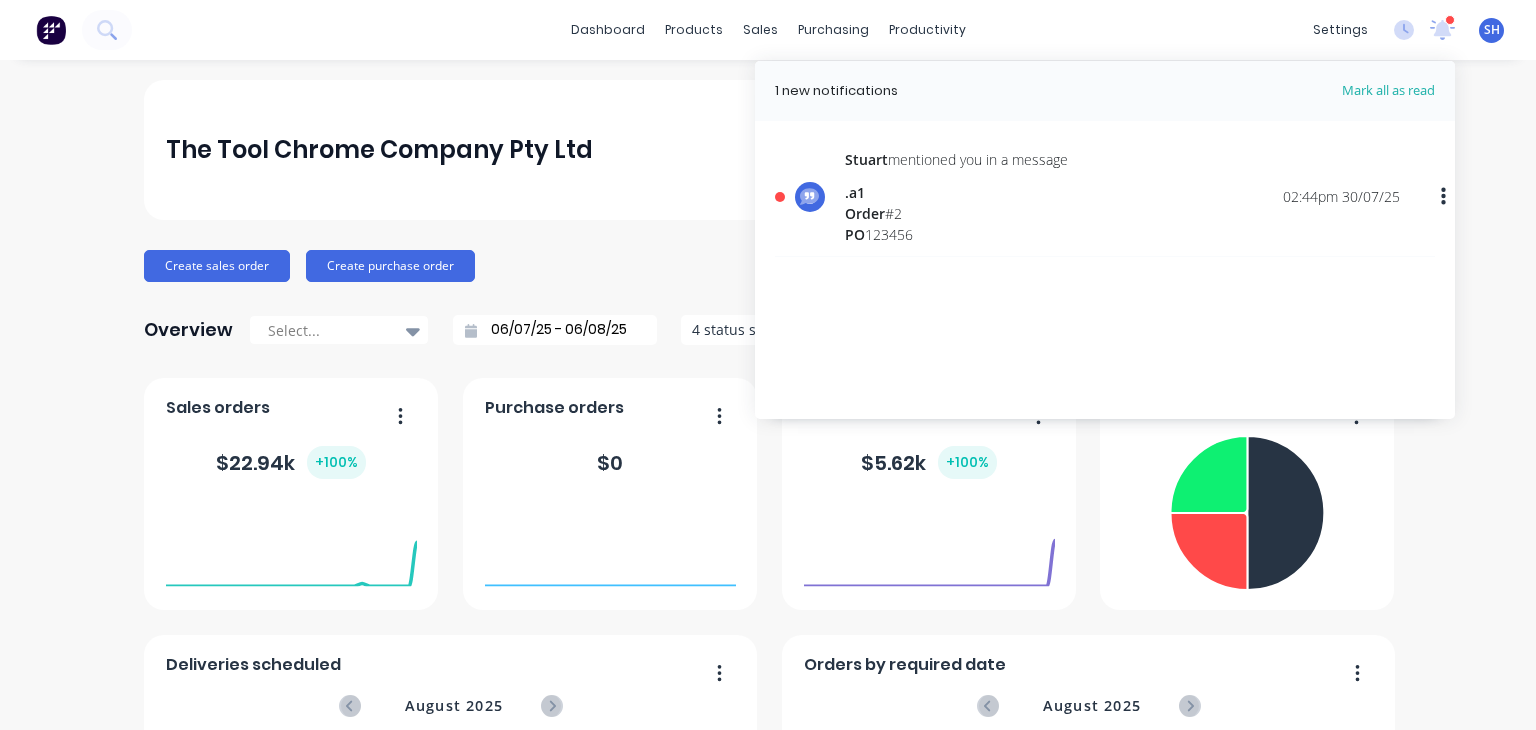 click on "[FIRST] mentioned you in a message" at bounding box center [956, 159] 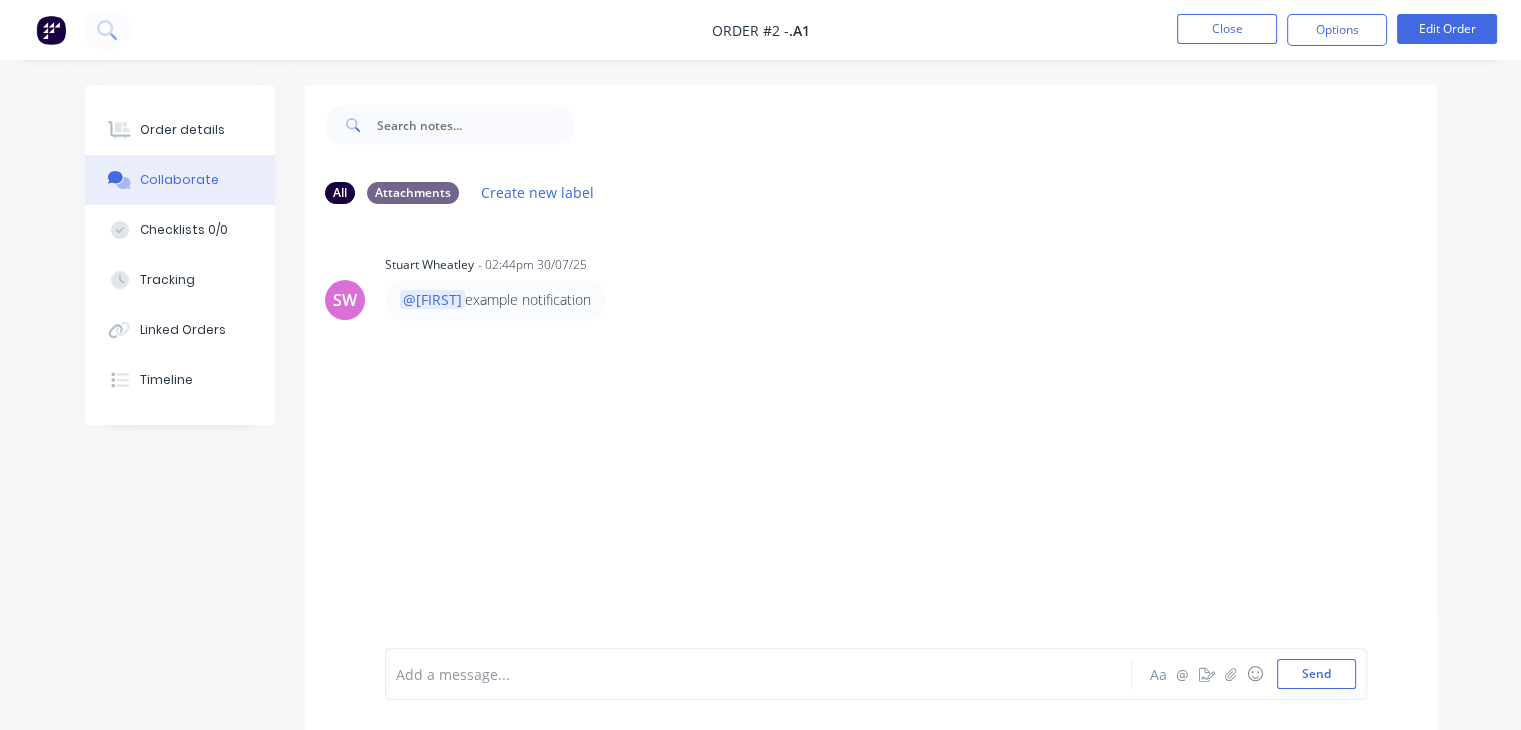 click at bounding box center [51, 30] 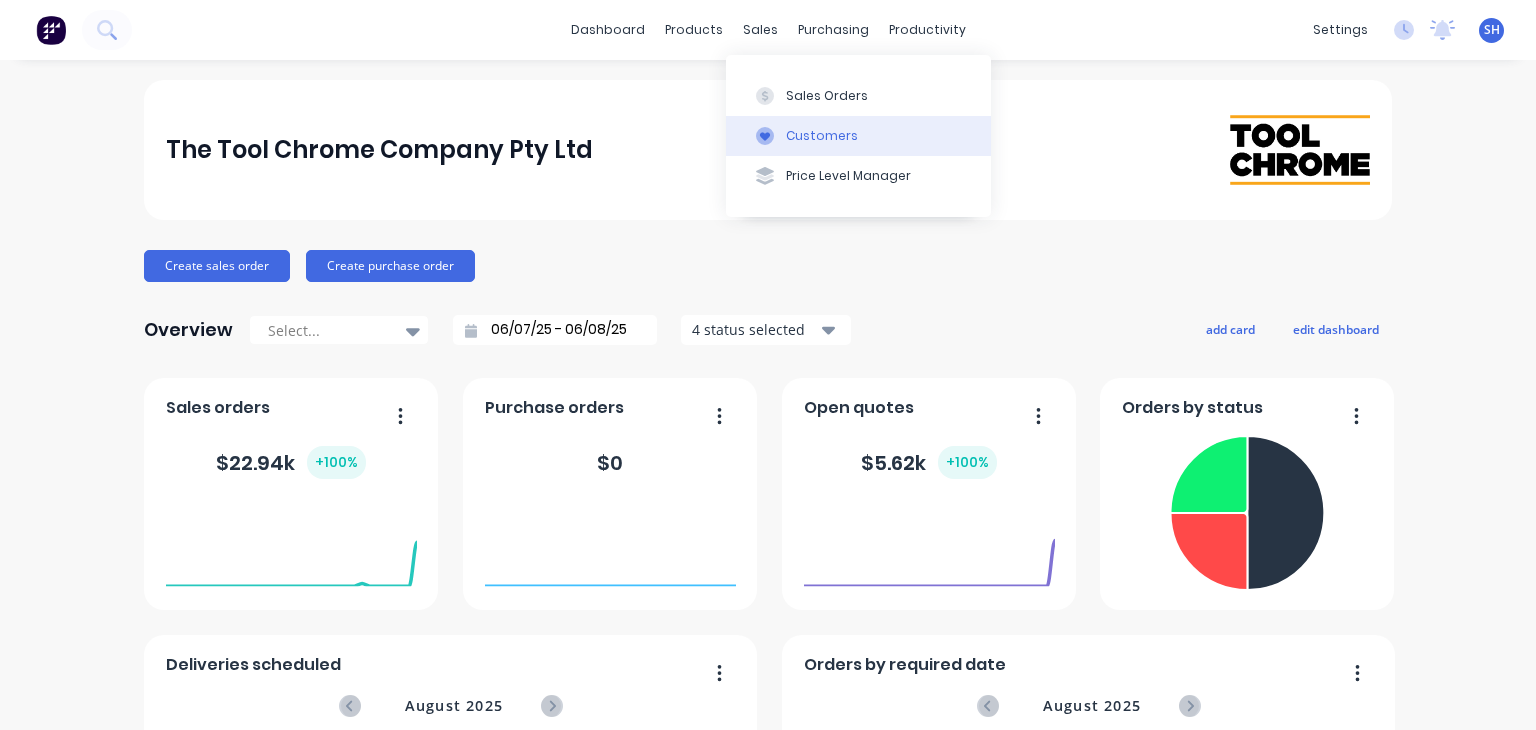 click on "Customers" at bounding box center (822, 136) 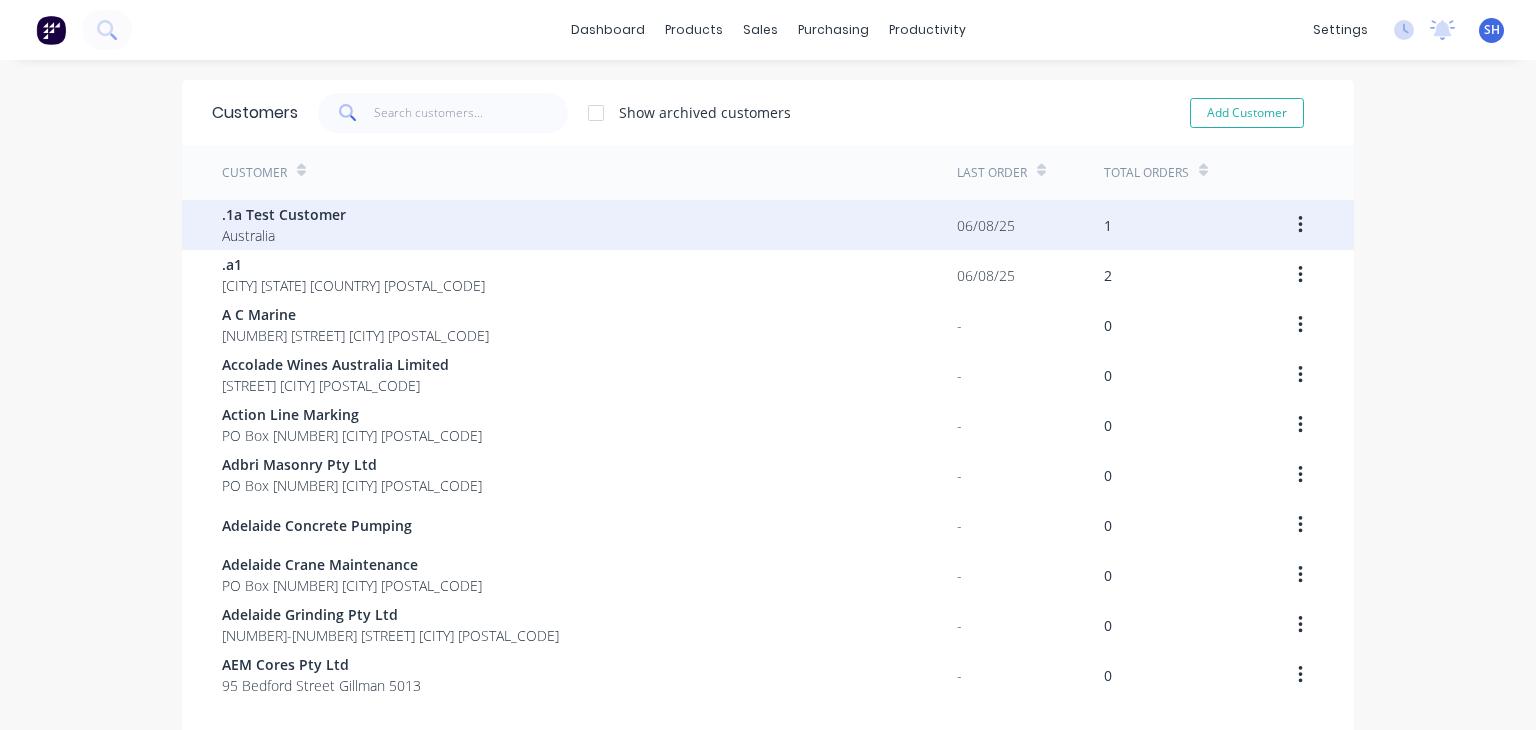 click on ".1a Test Customer  Australia" at bounding box center [589, 225] 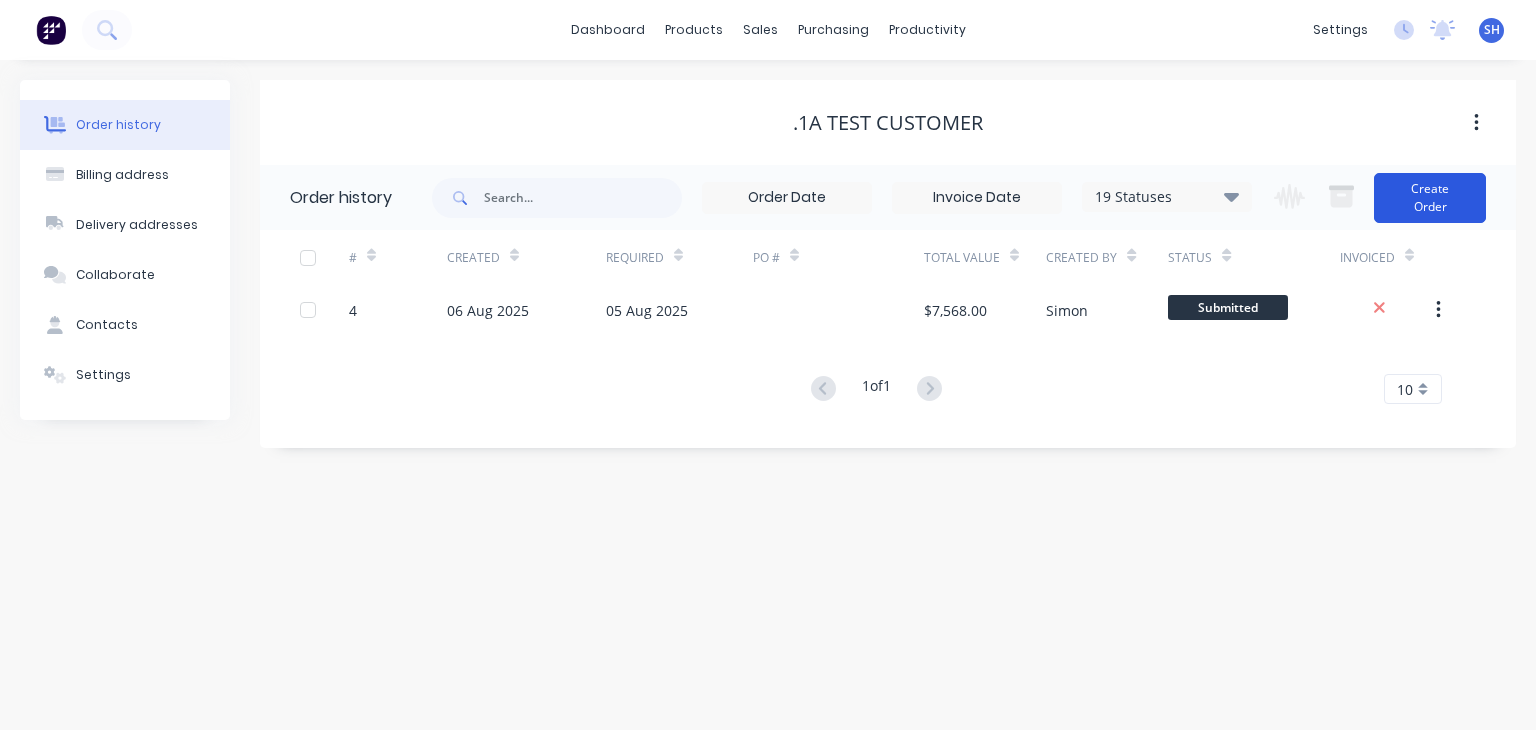 click on "Create Order" at bounding box center [1430, 198] 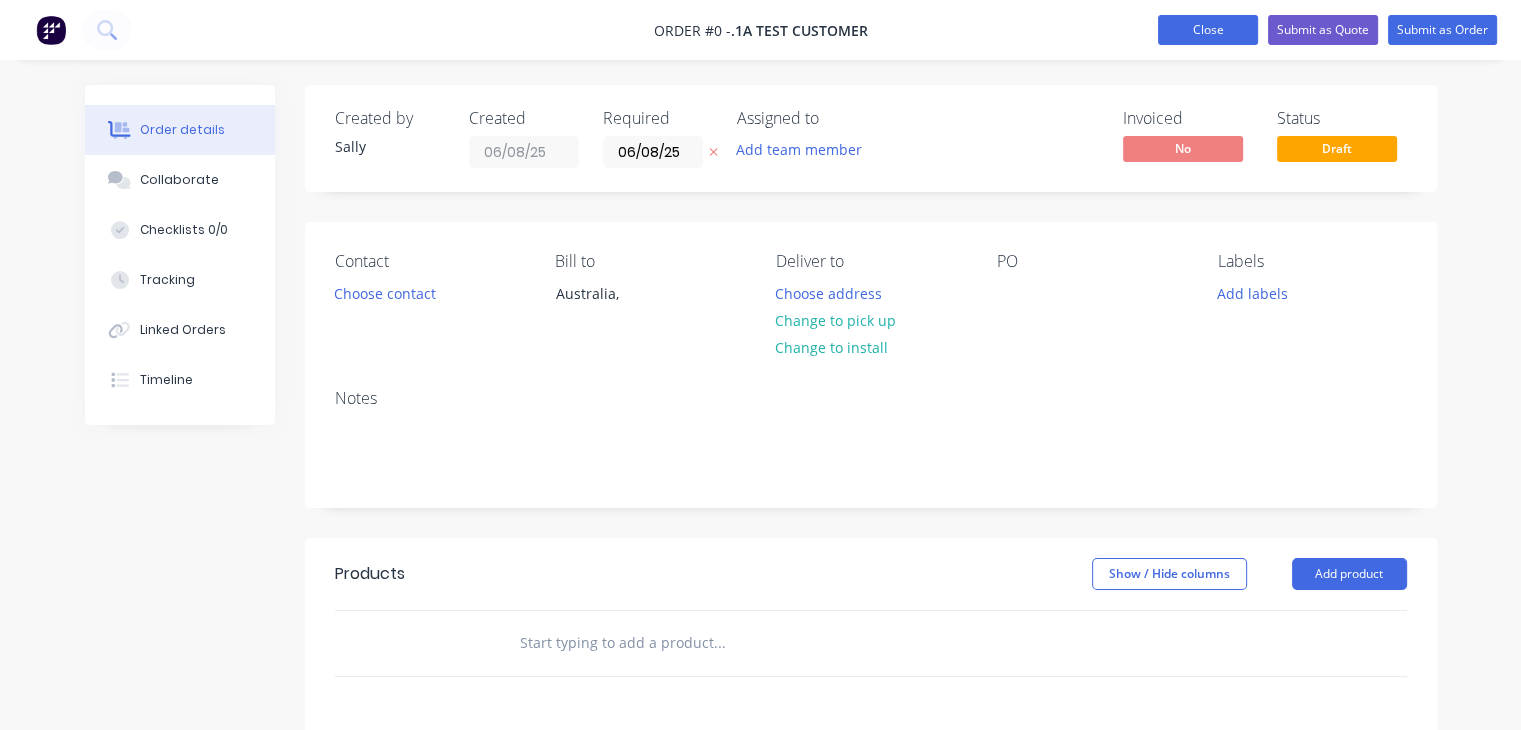 click on "Close" at bounding box center (1208, 30) 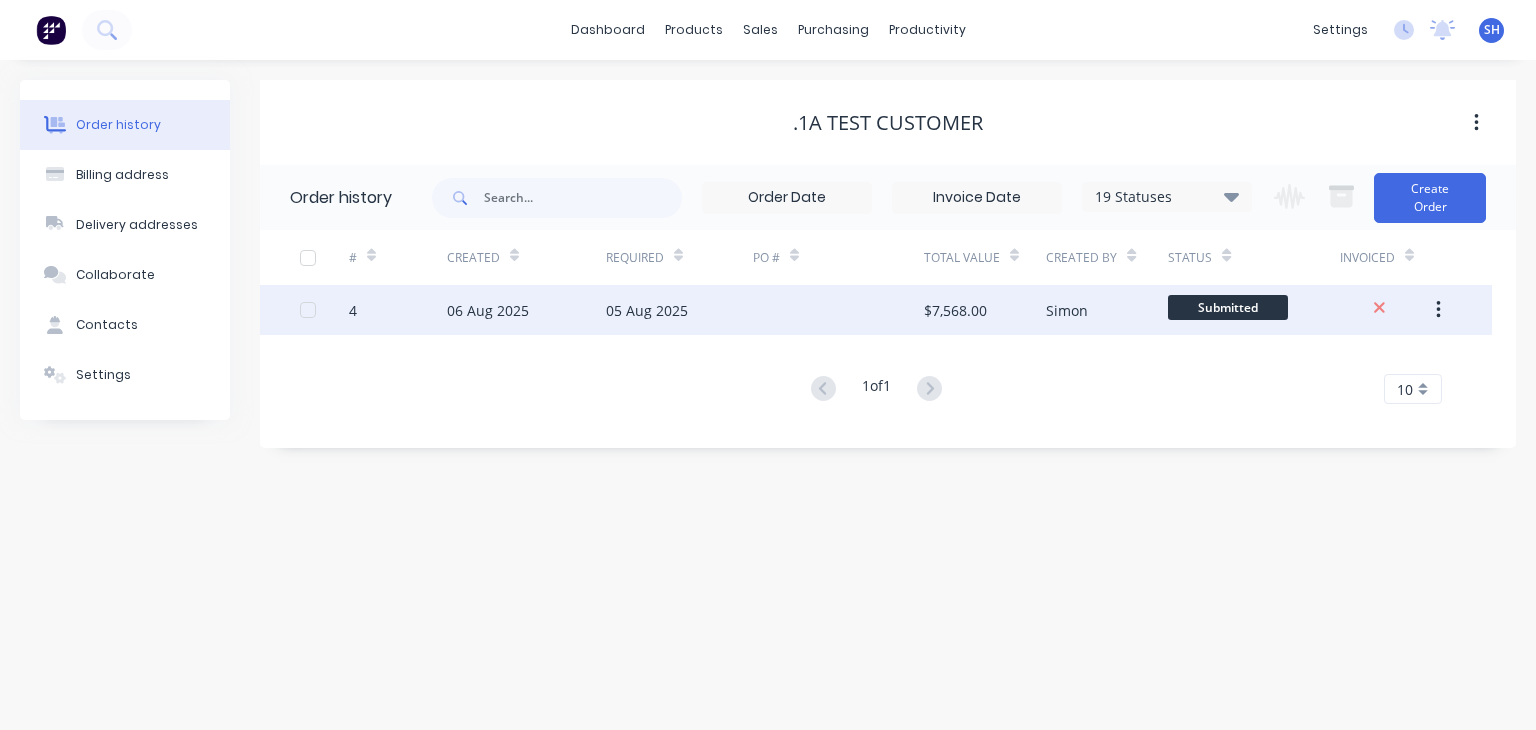 click on "4" at bounding box center [398, 310] 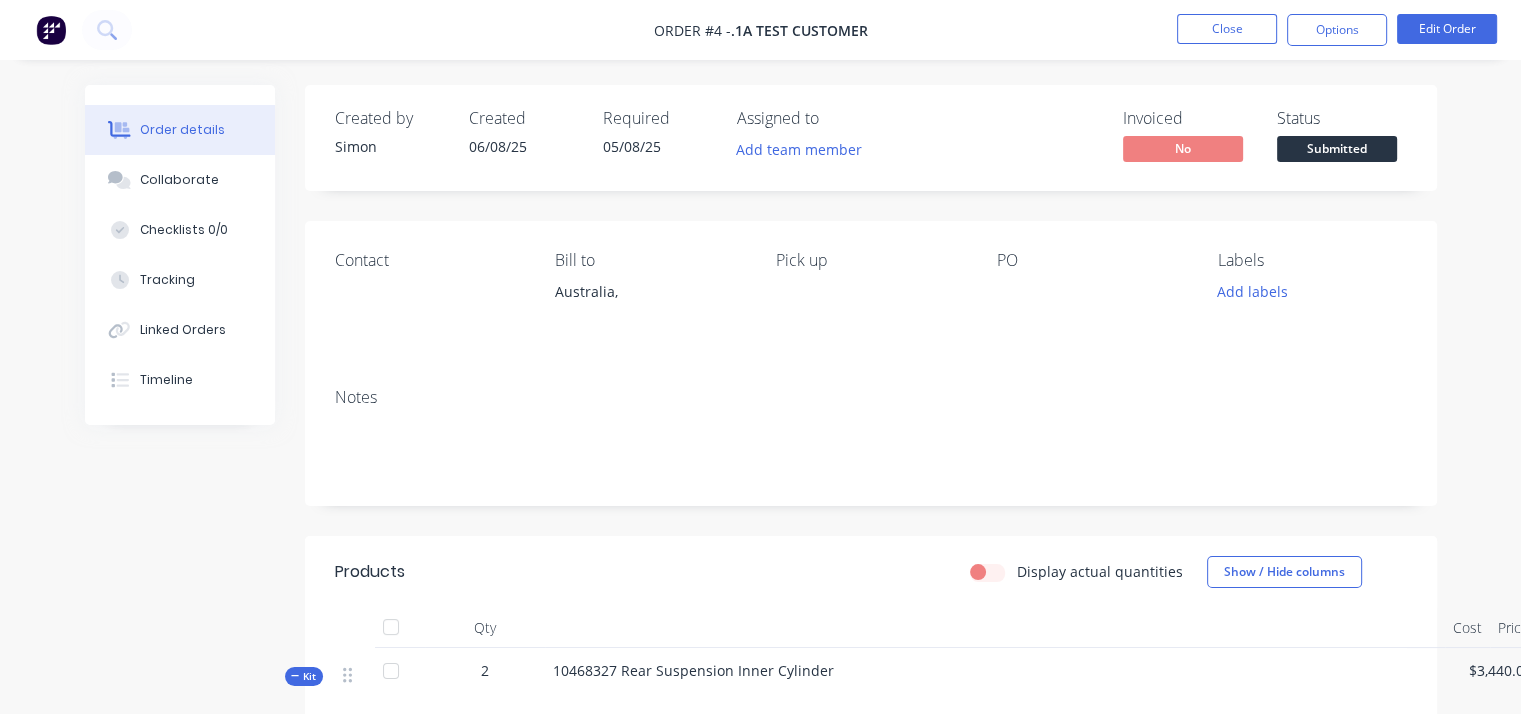 scroll, scrollTop: 0, scrollLeft: 0, axis: both 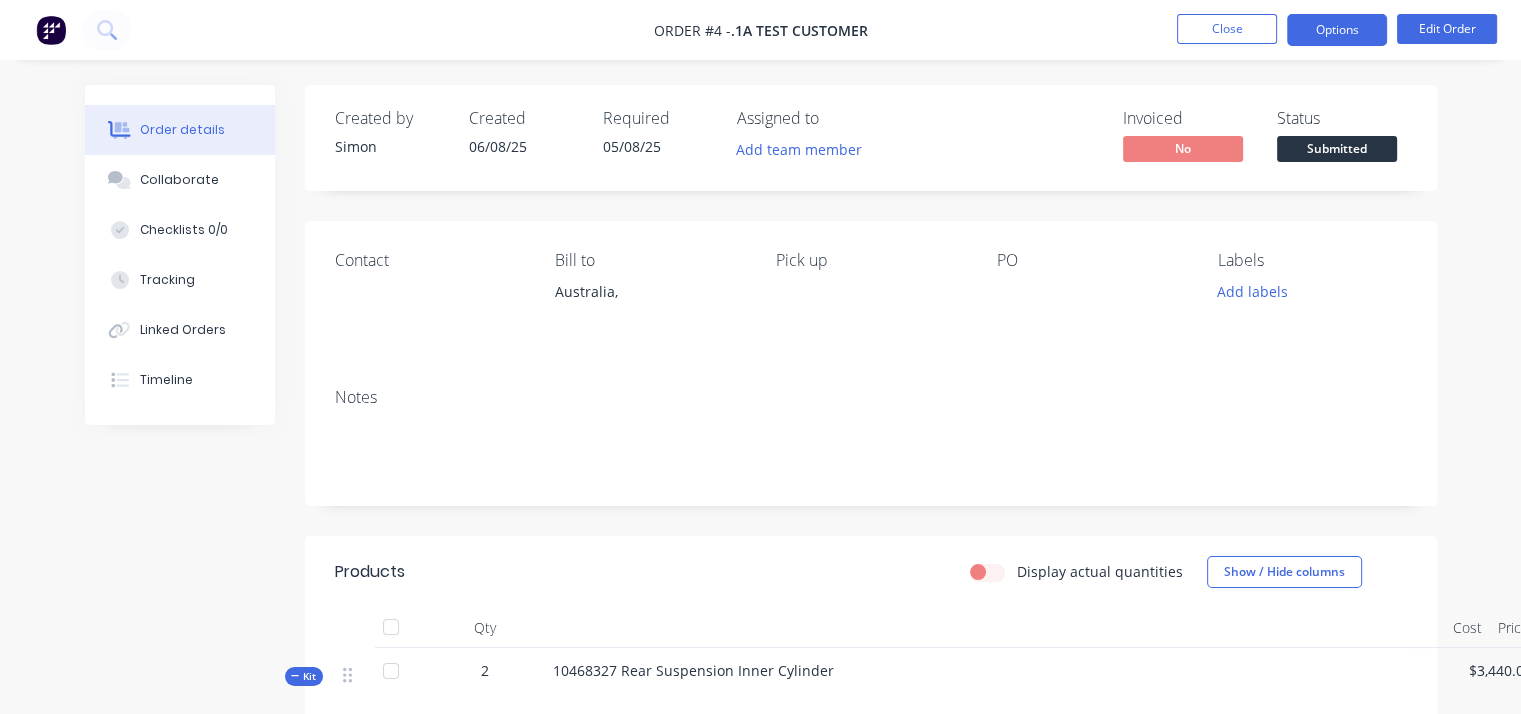 click on "Options" at bounding box center [1337, 30] 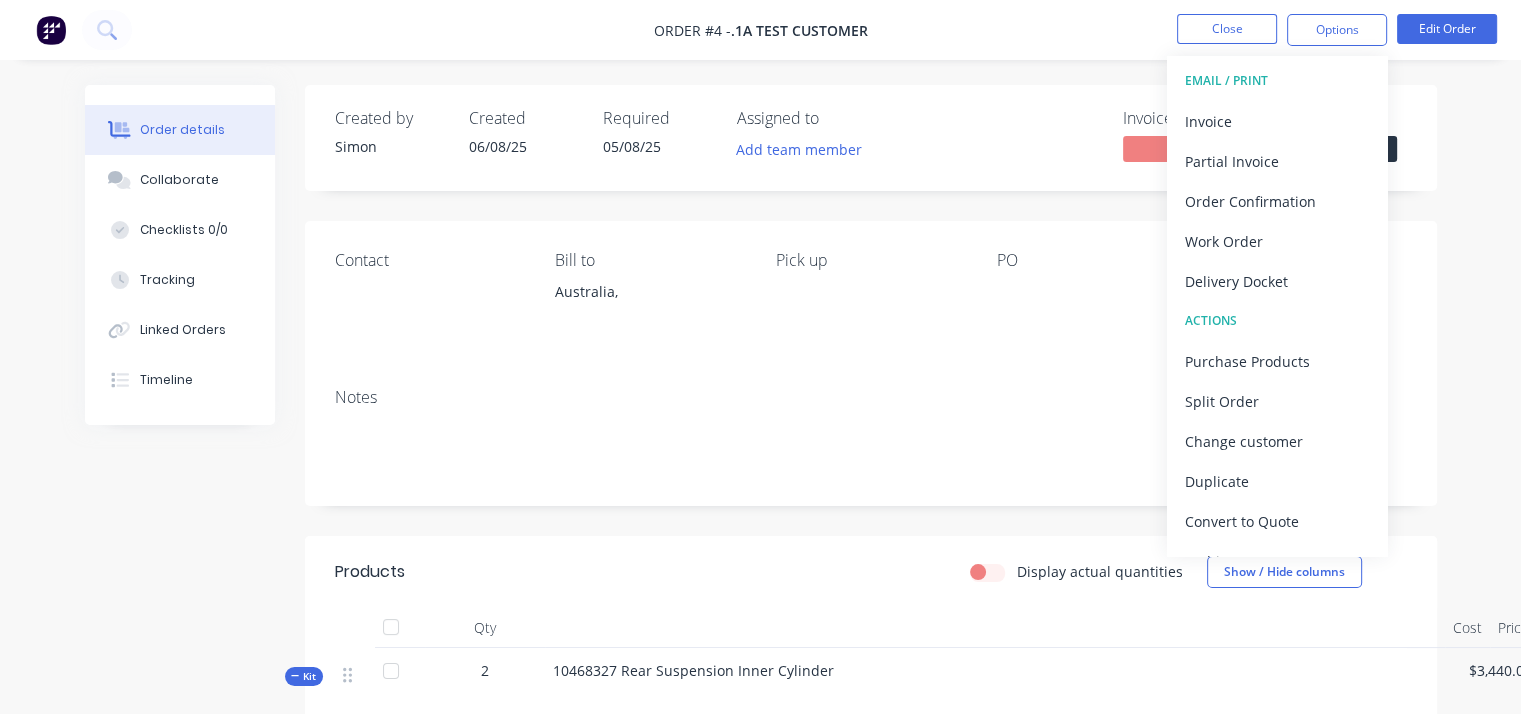 click on "EMAIL / PRINT" at bounding box center [1277, 81] 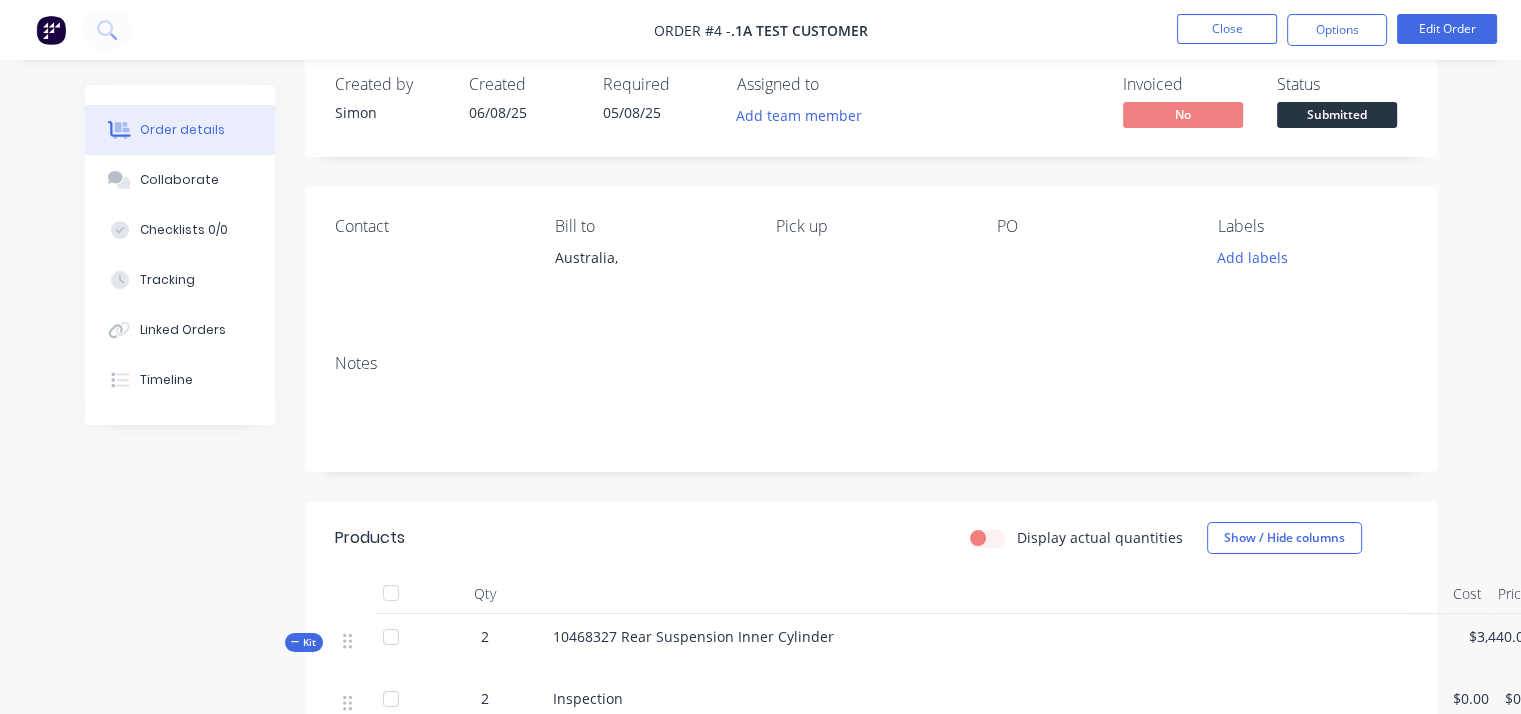 scroll, scrollTop: 36, scrollLeft: 0, axis: vertical 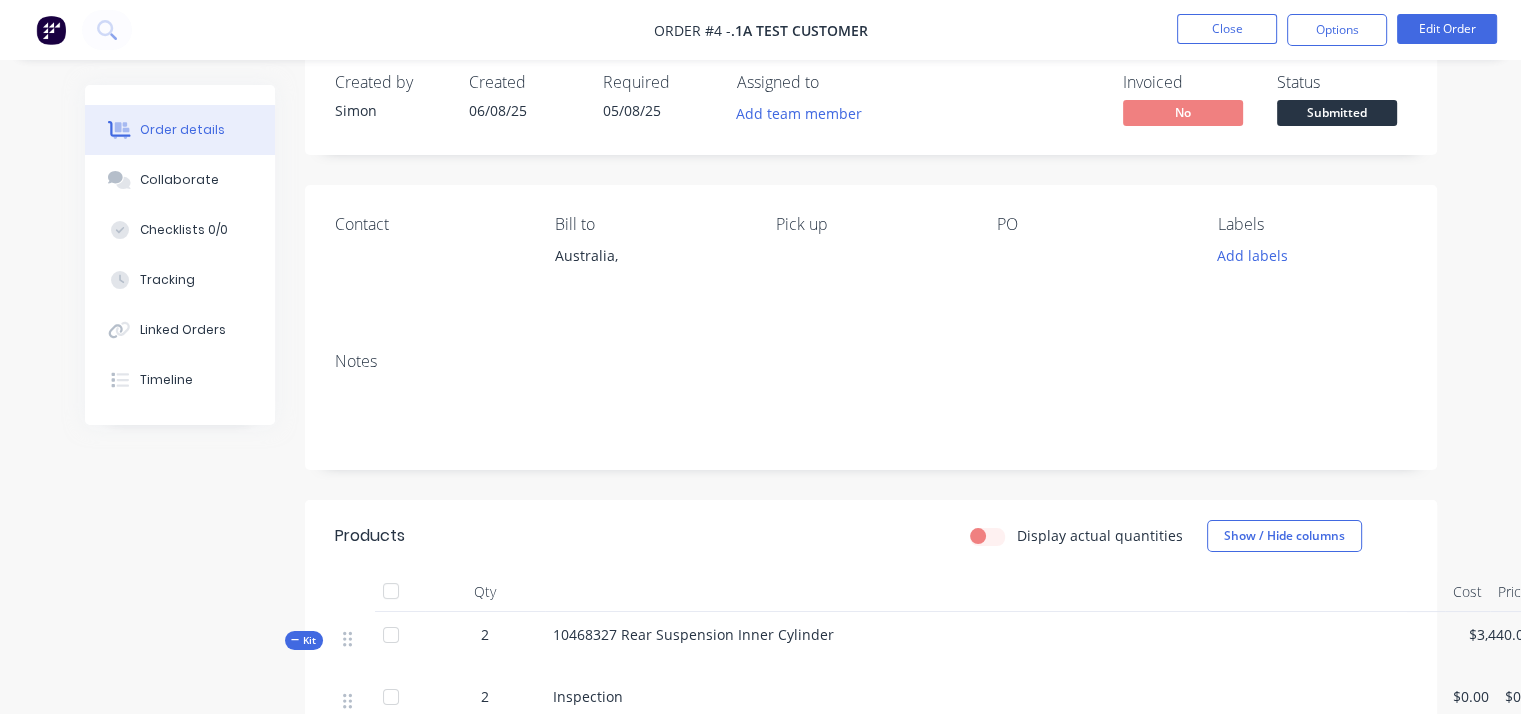 click at bounding box center [51, 30] 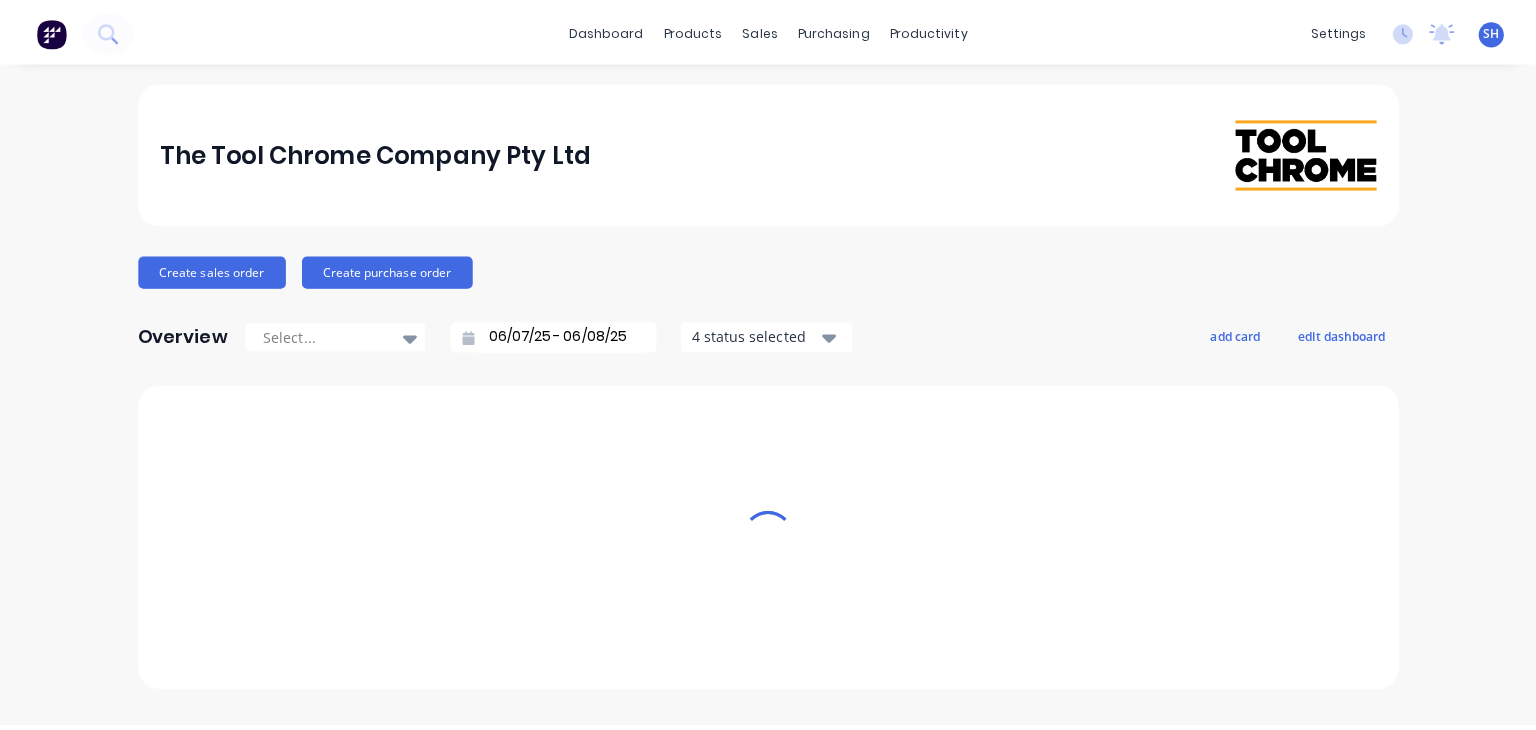 scroll, scrollTop: 0, scrollLeft: 0, axis: both 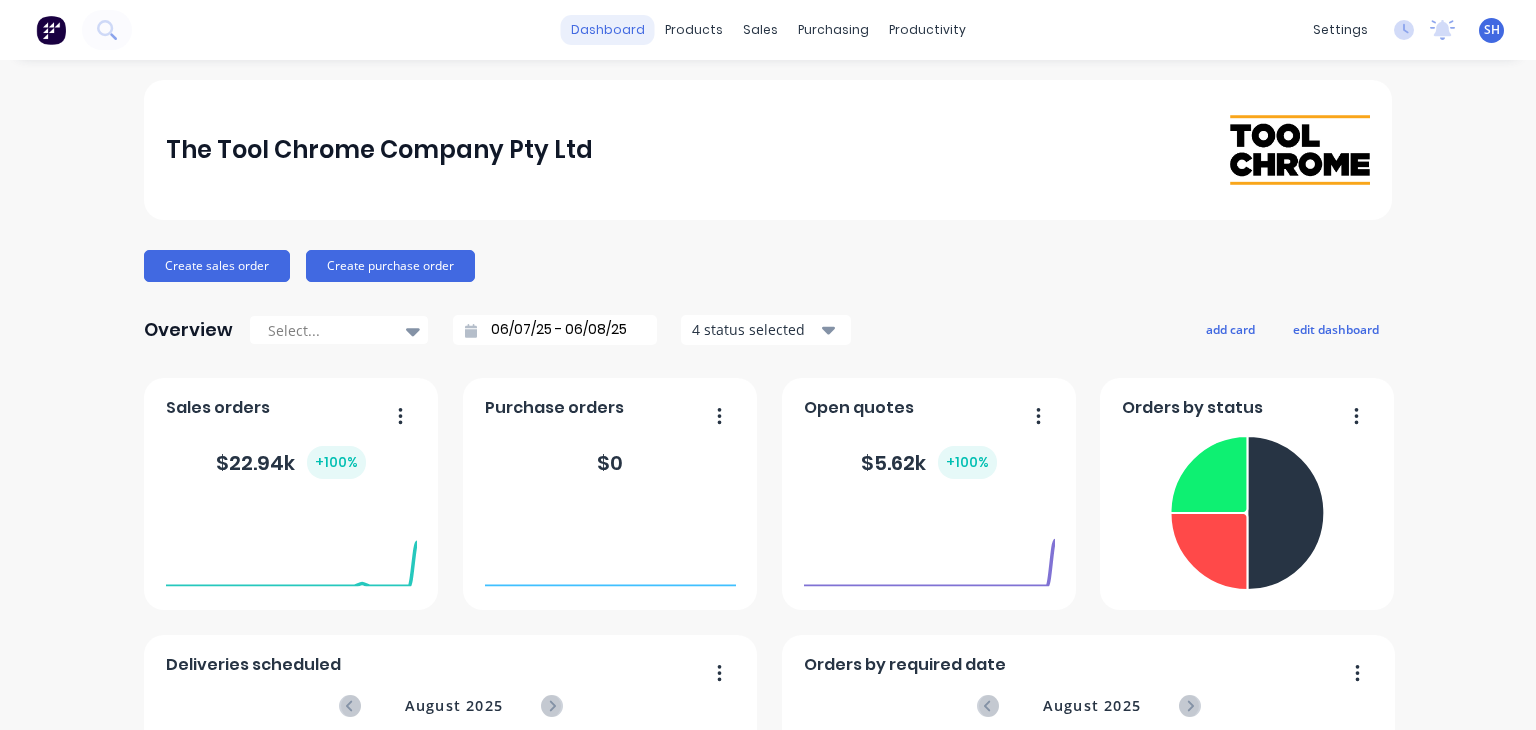 click on "dashboard" at bounding box center (608, 30) 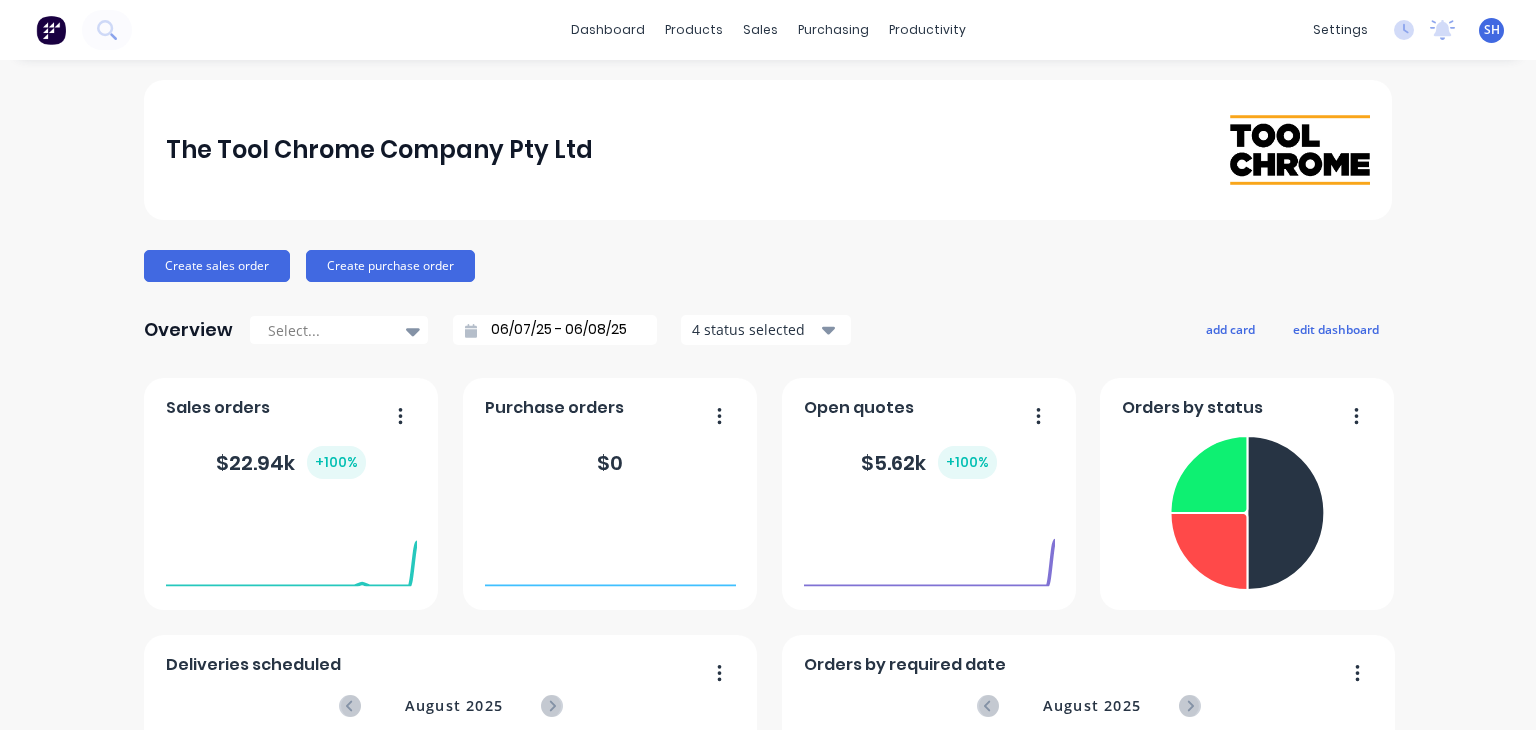 click at bounding box center [51, 30] 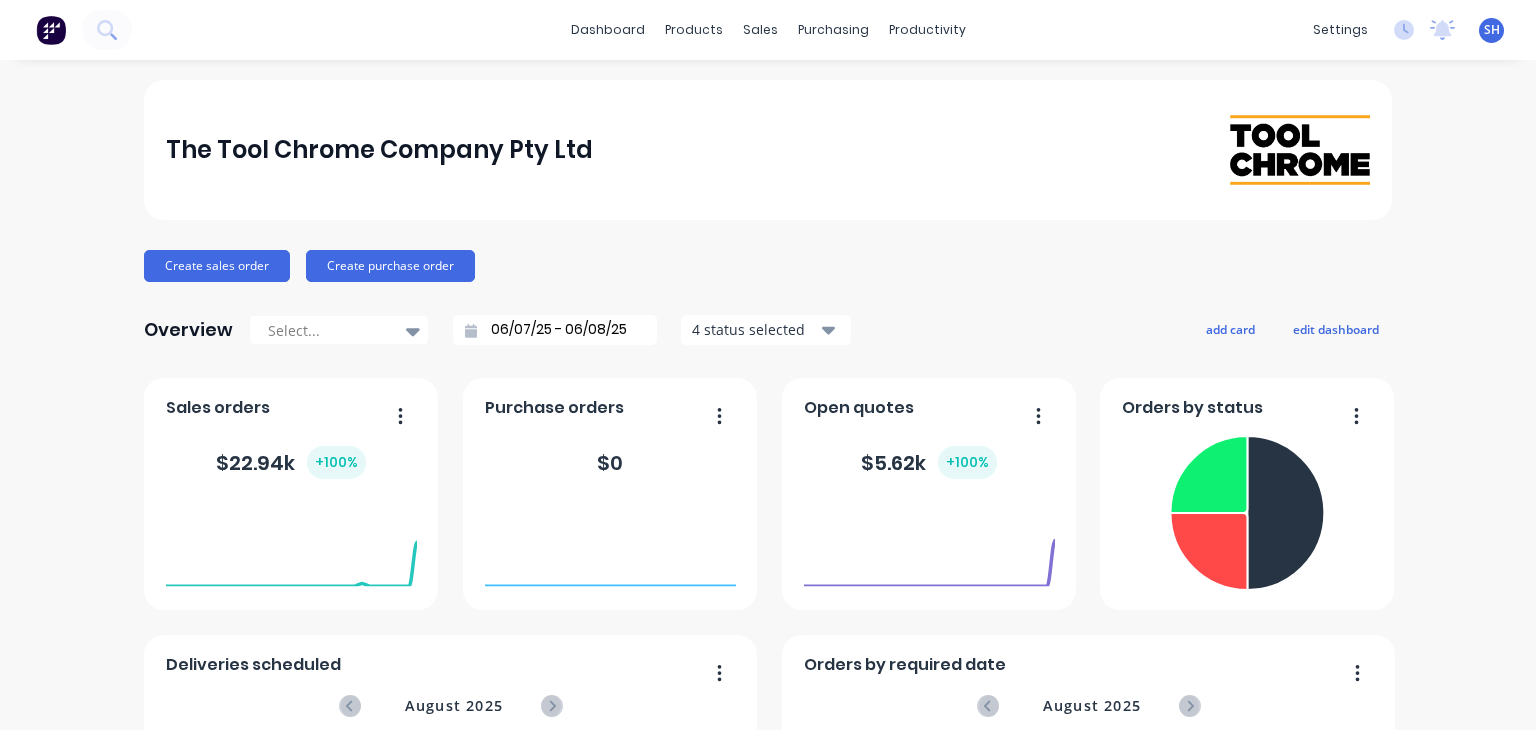 click at bounding box center [51, 30] 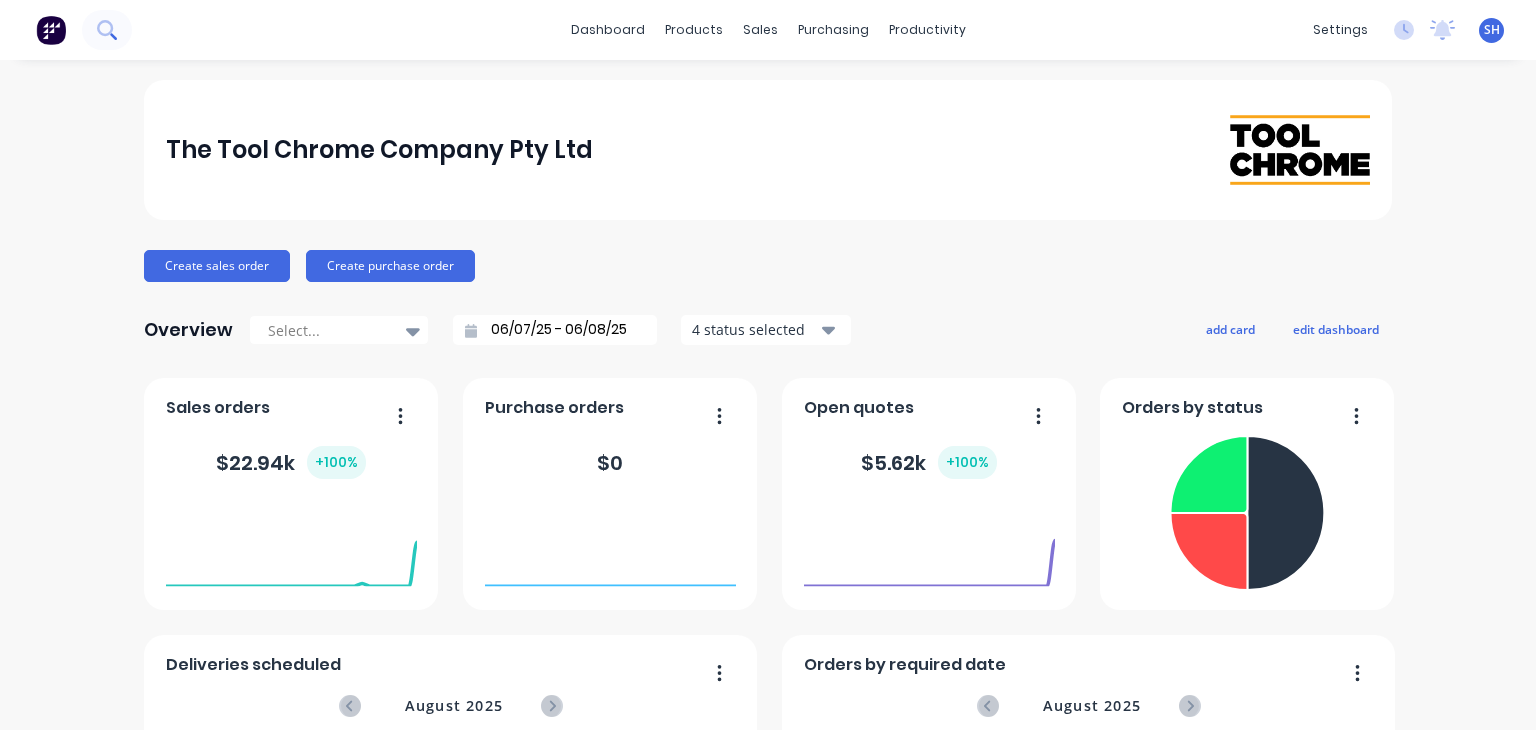click 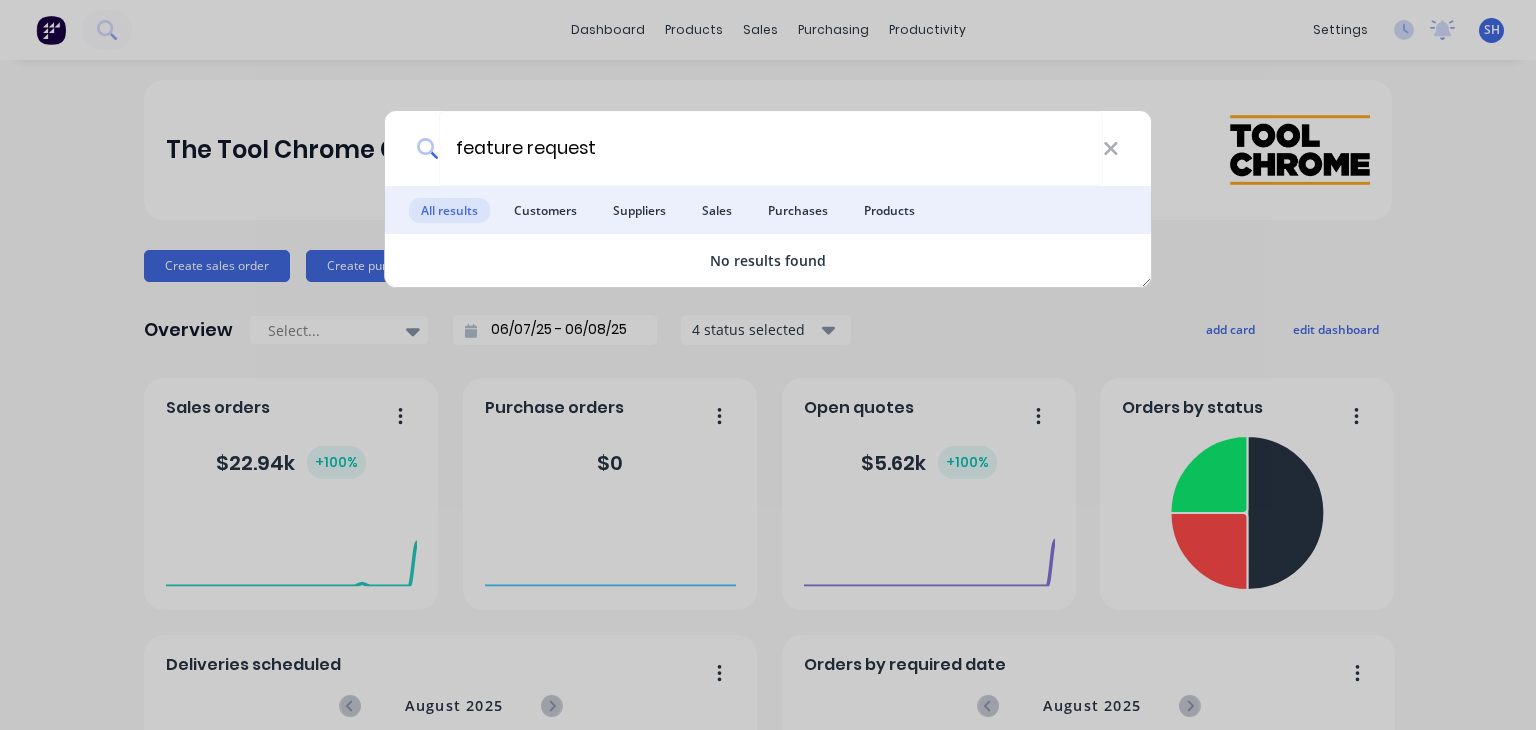 type on "feature request" 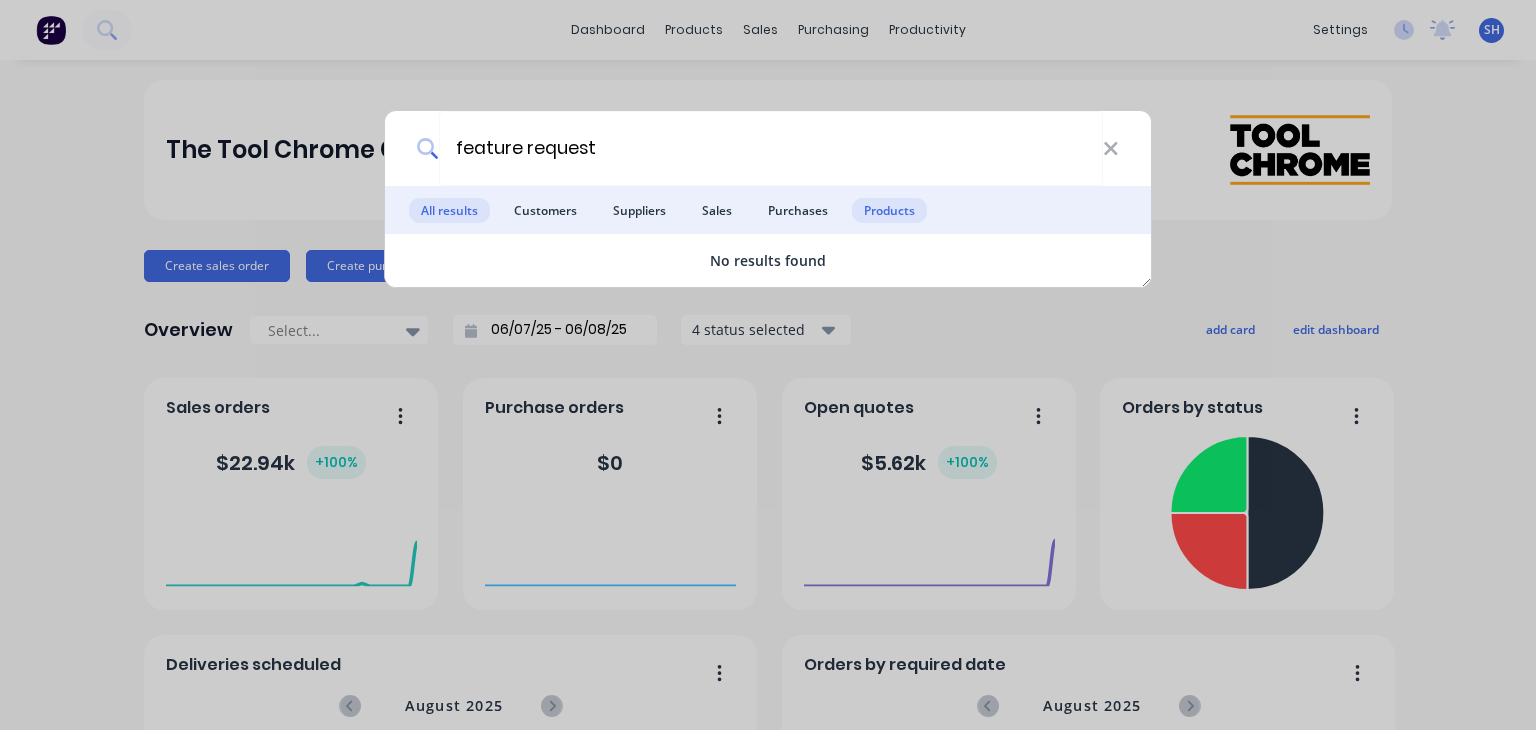 click on "Products" at bounding box center [889, 210] 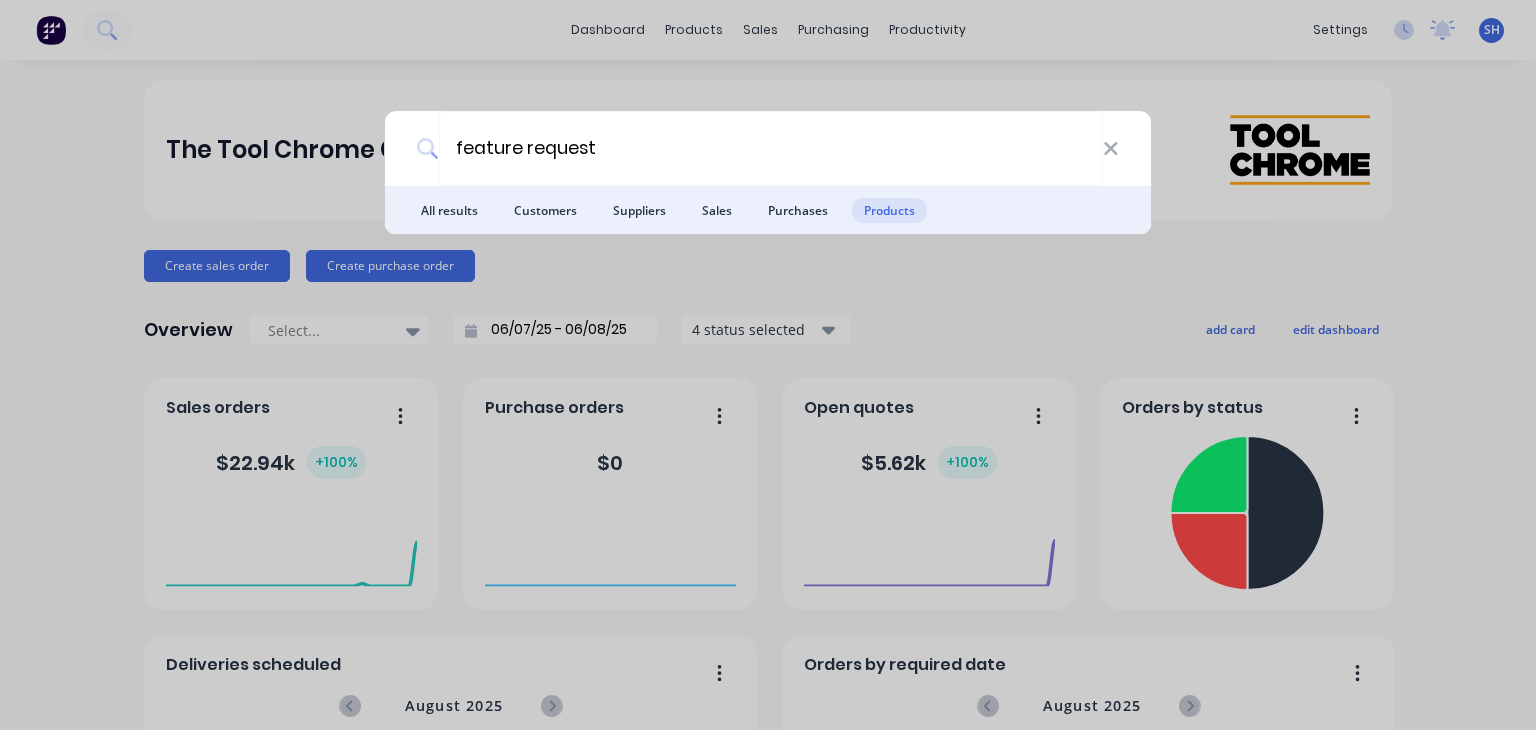 click on "Products" at bounding box center [889, 210] 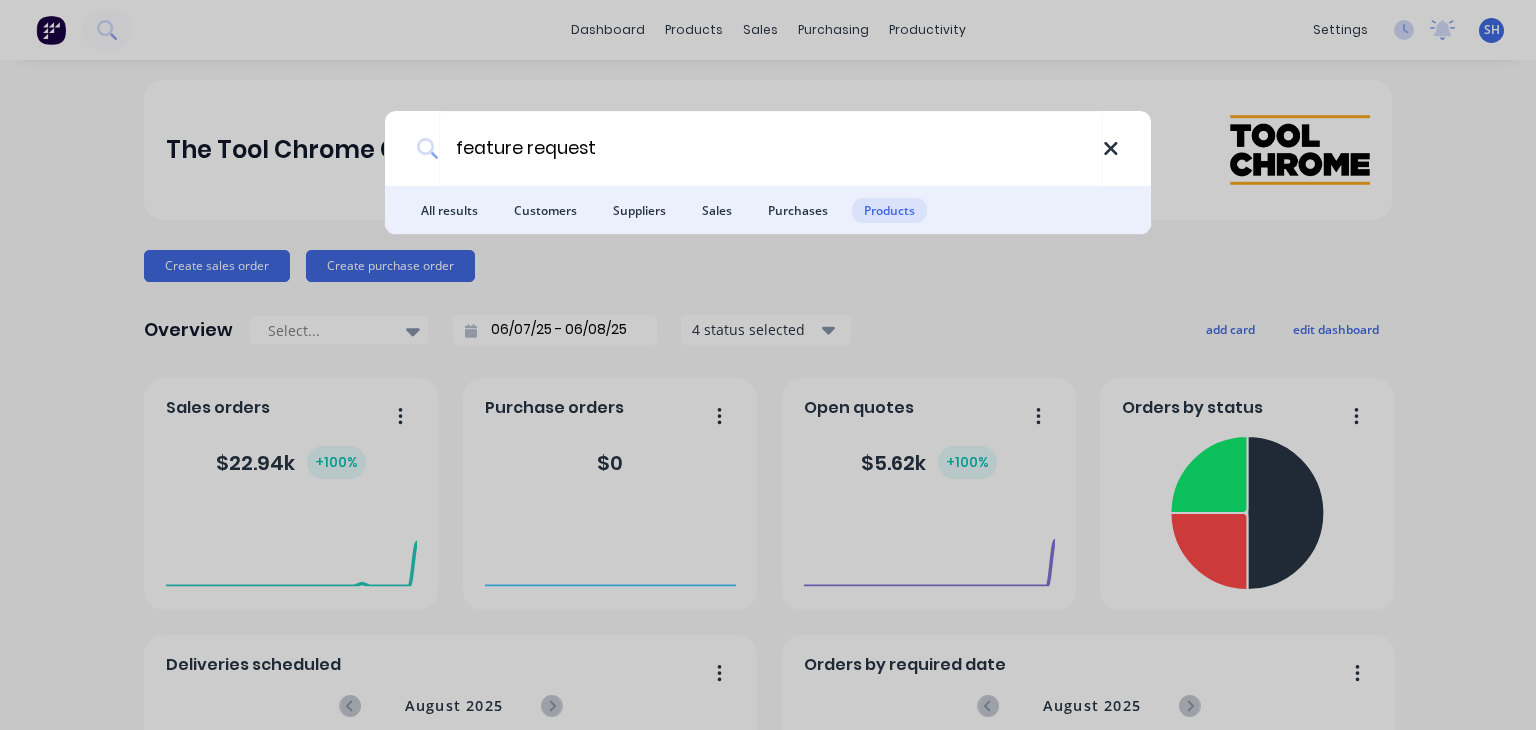 click 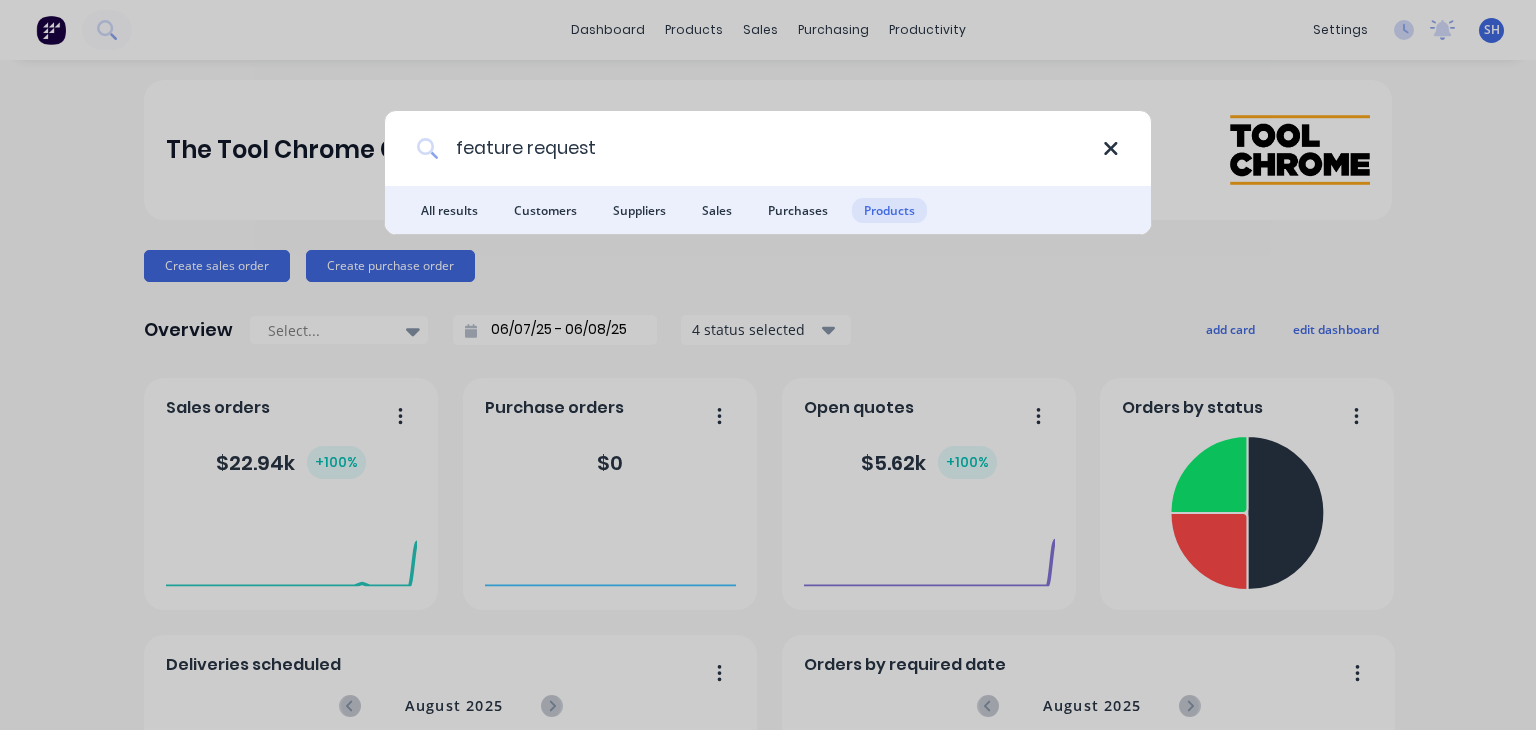 type 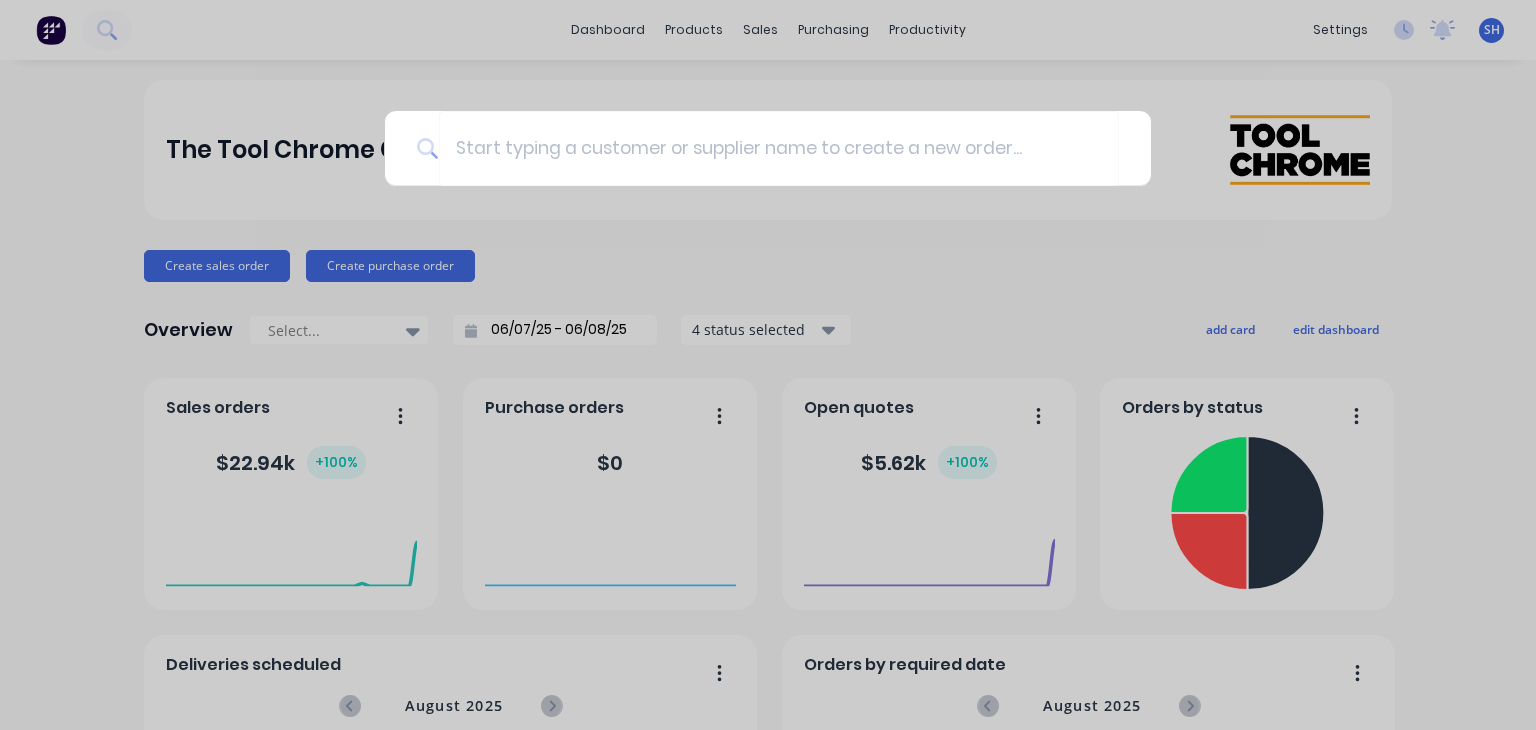 click at bounding box center (768, 365) 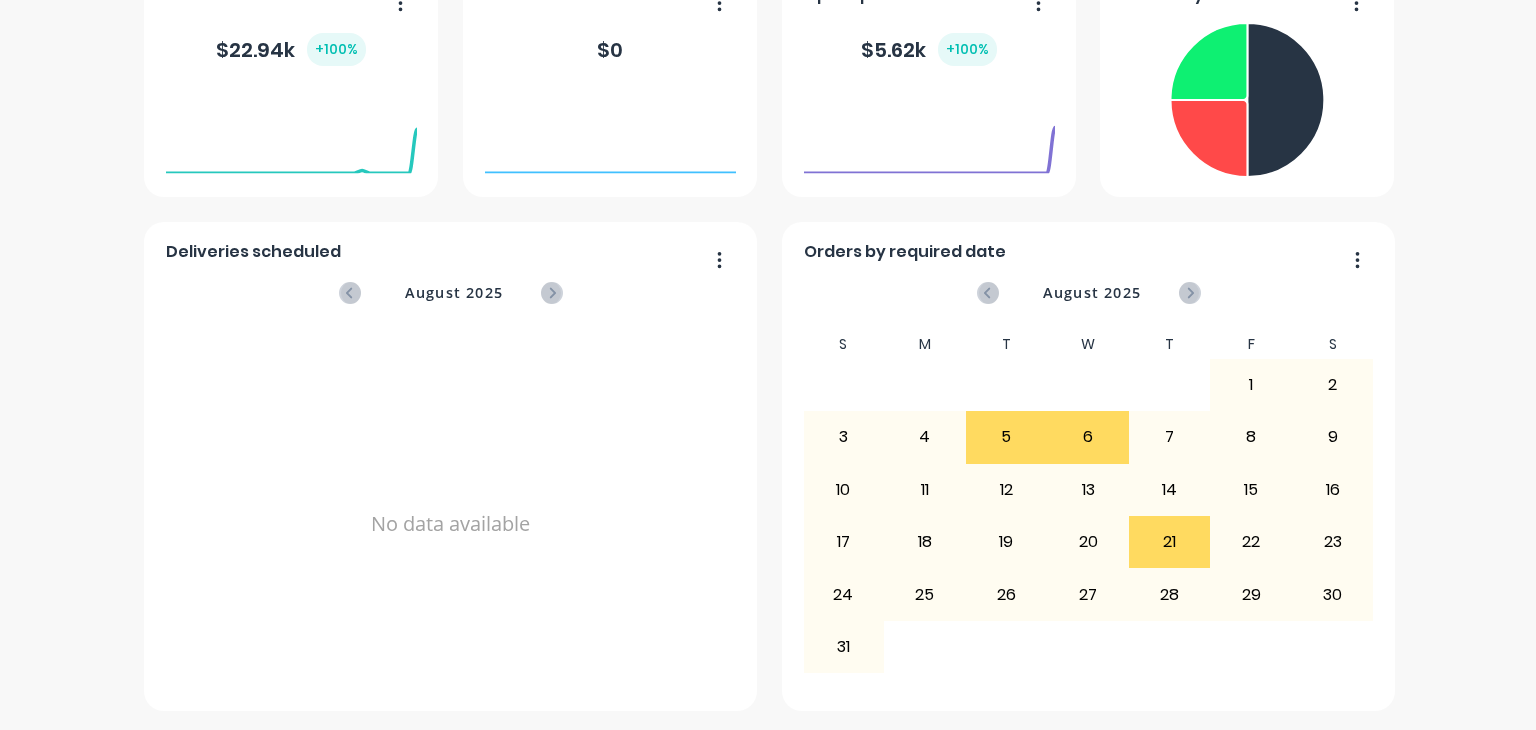 scroll, scrollTop: 53, scrollLeft: 0, axis: vertical 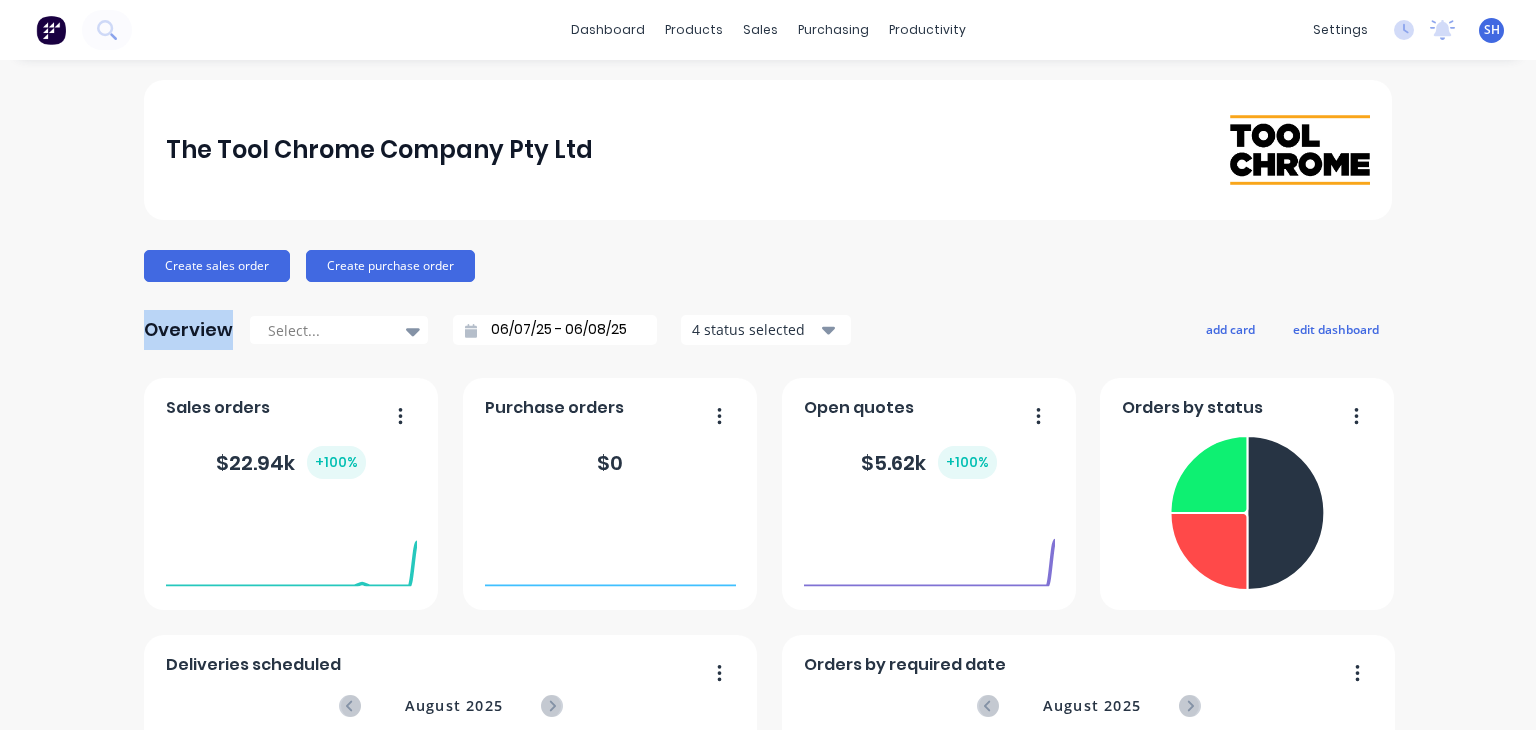 click at bounding box center (51, 30) 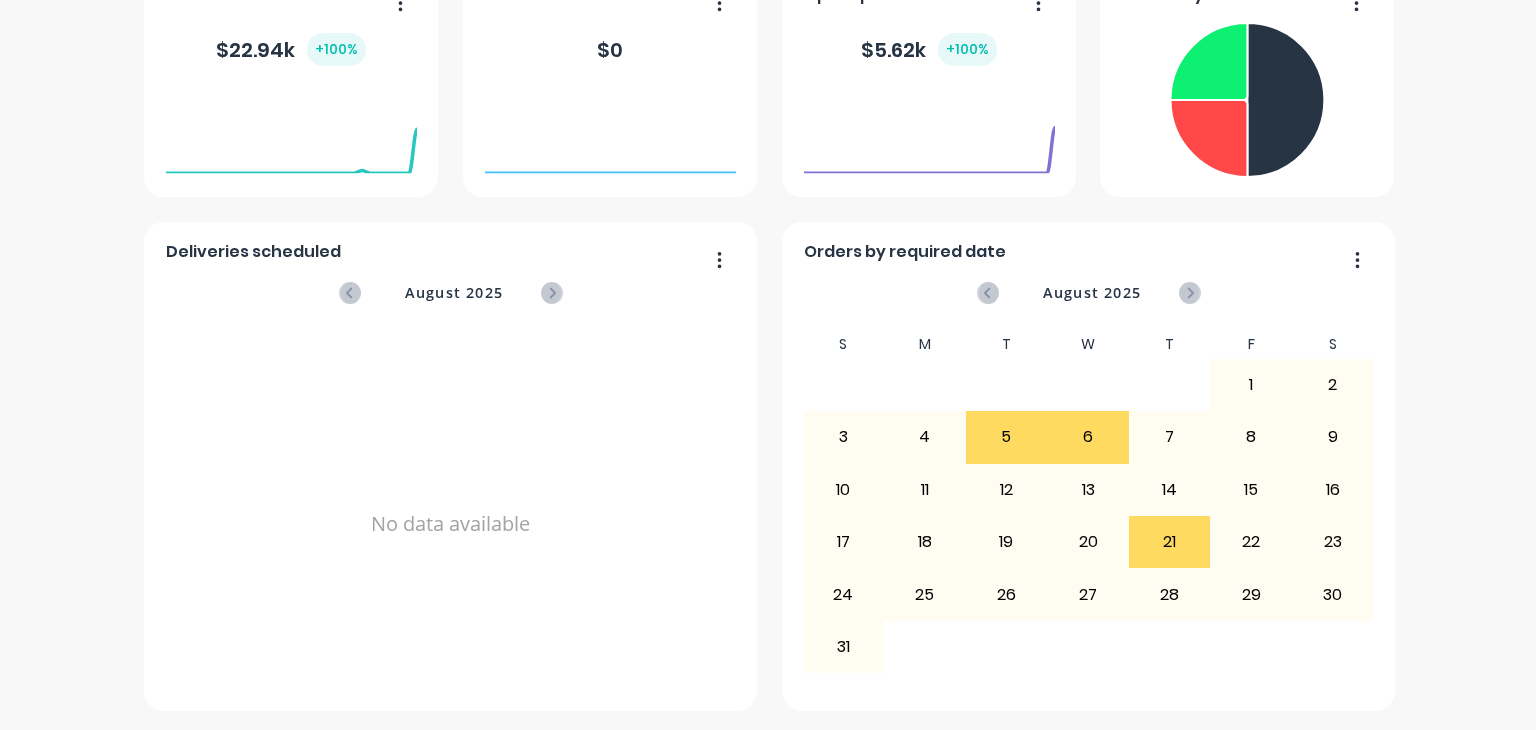 scroll, scrollTop: 0, scrollLeft: 0, axis: both 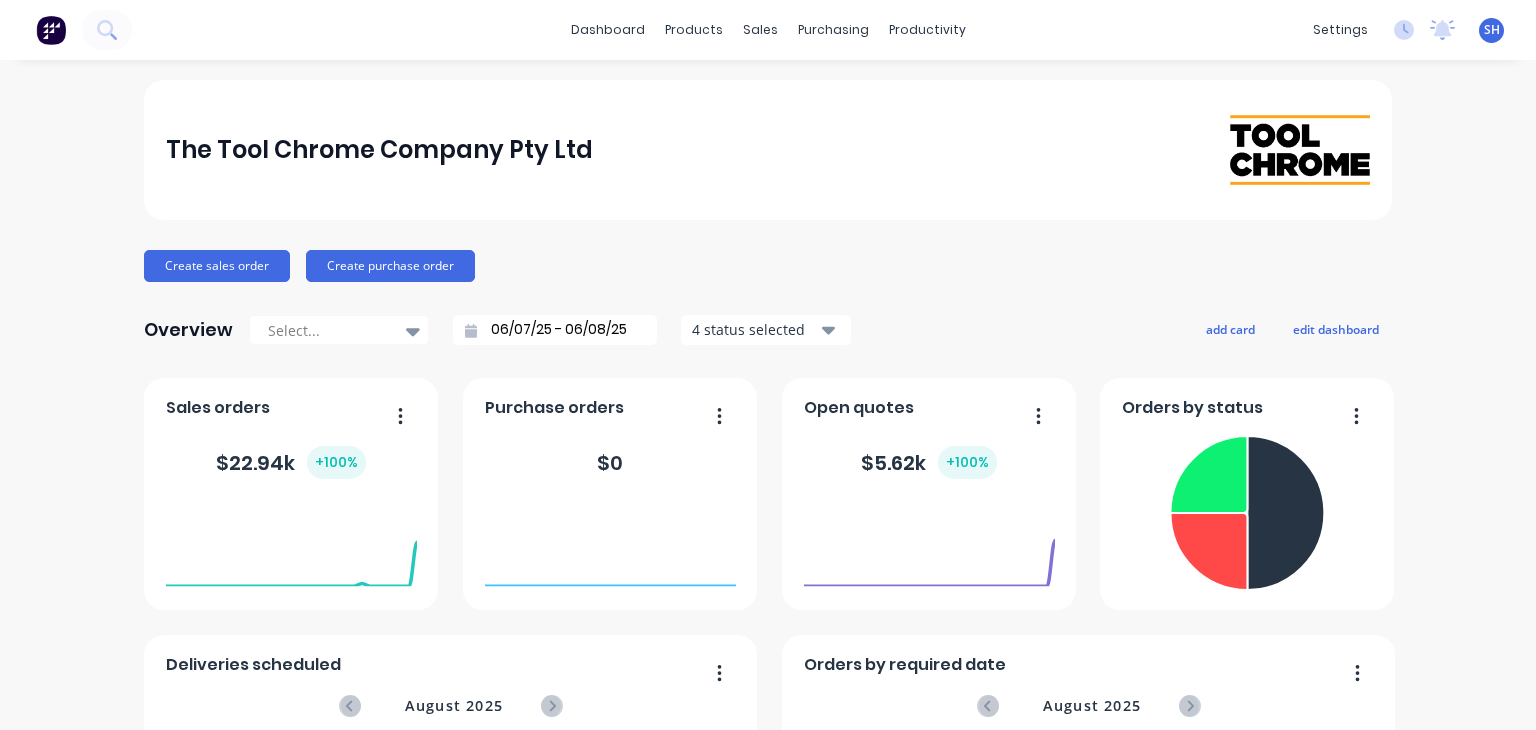 click on "Create sales order   Create purchase order" at bounding box center (768, 266) 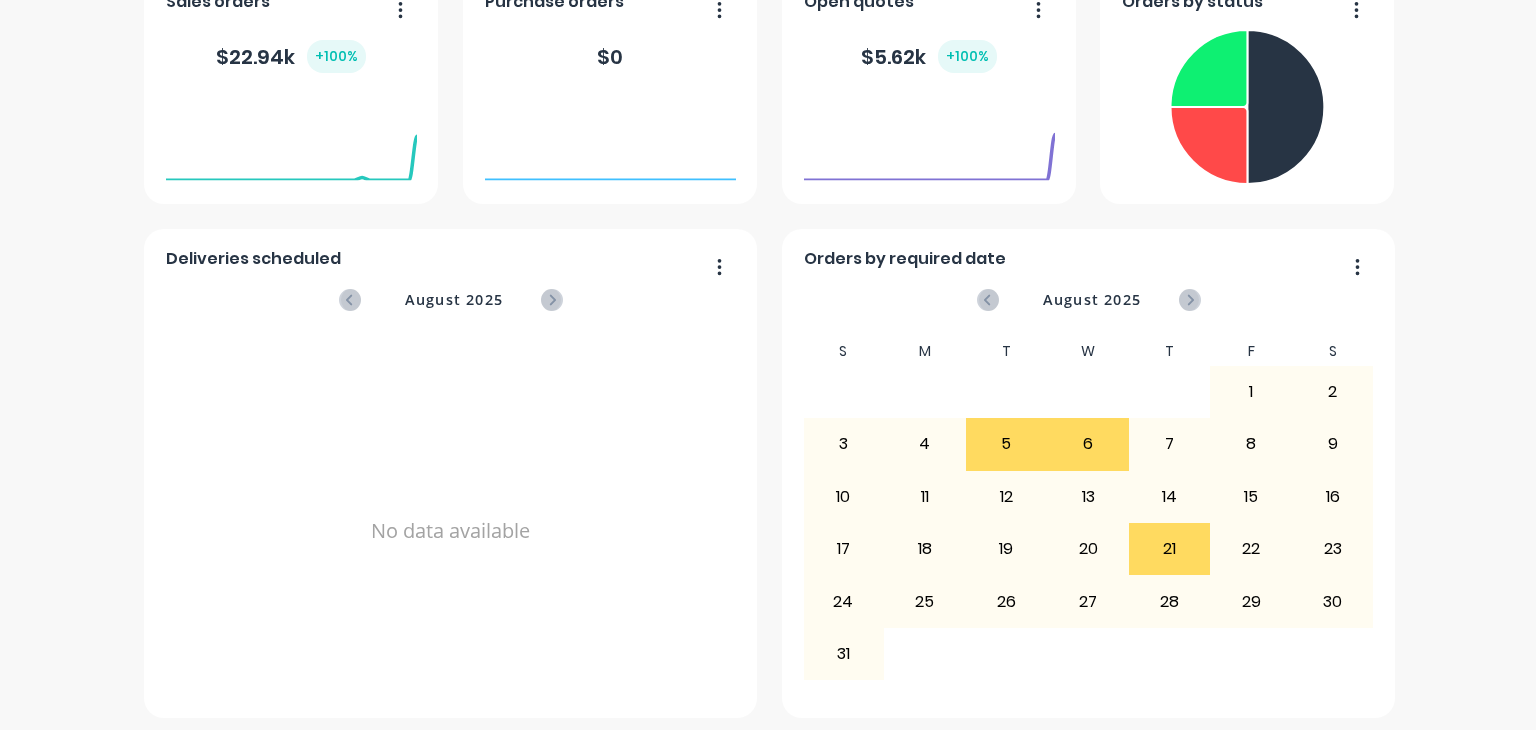 scroll, scrollTop: 413, scrollLeft: 0, axis: vertical 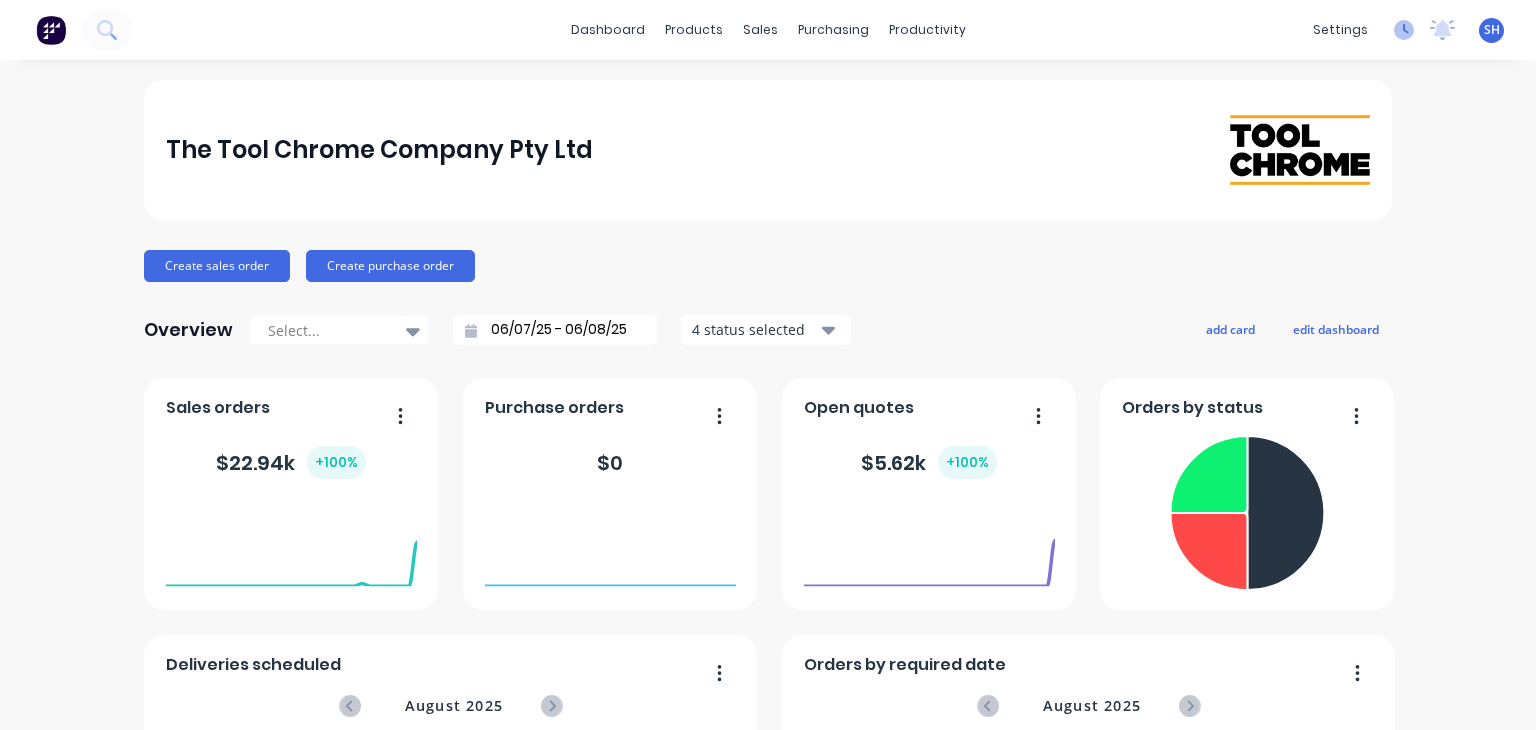 click 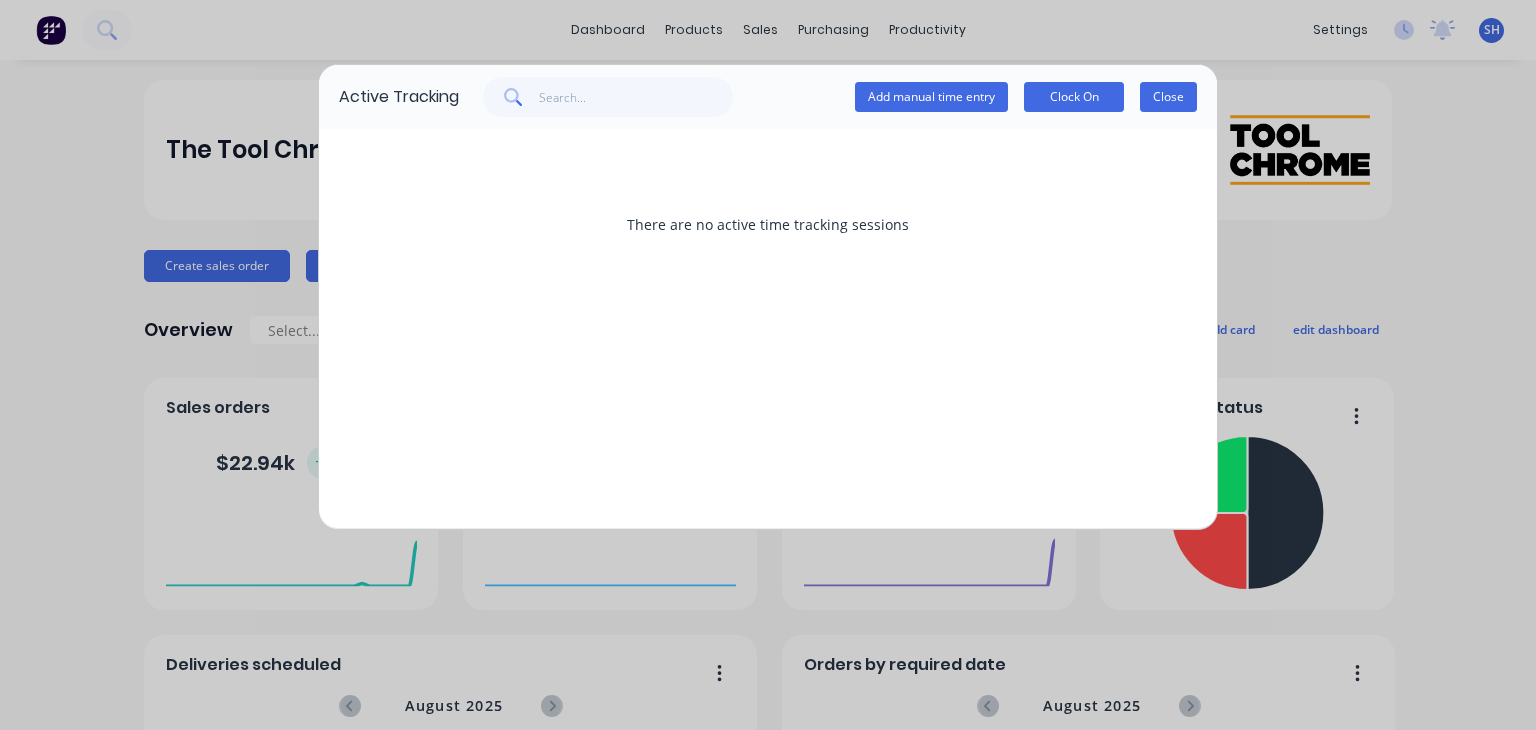 click on "Close" at bounding box center [1168, 97] 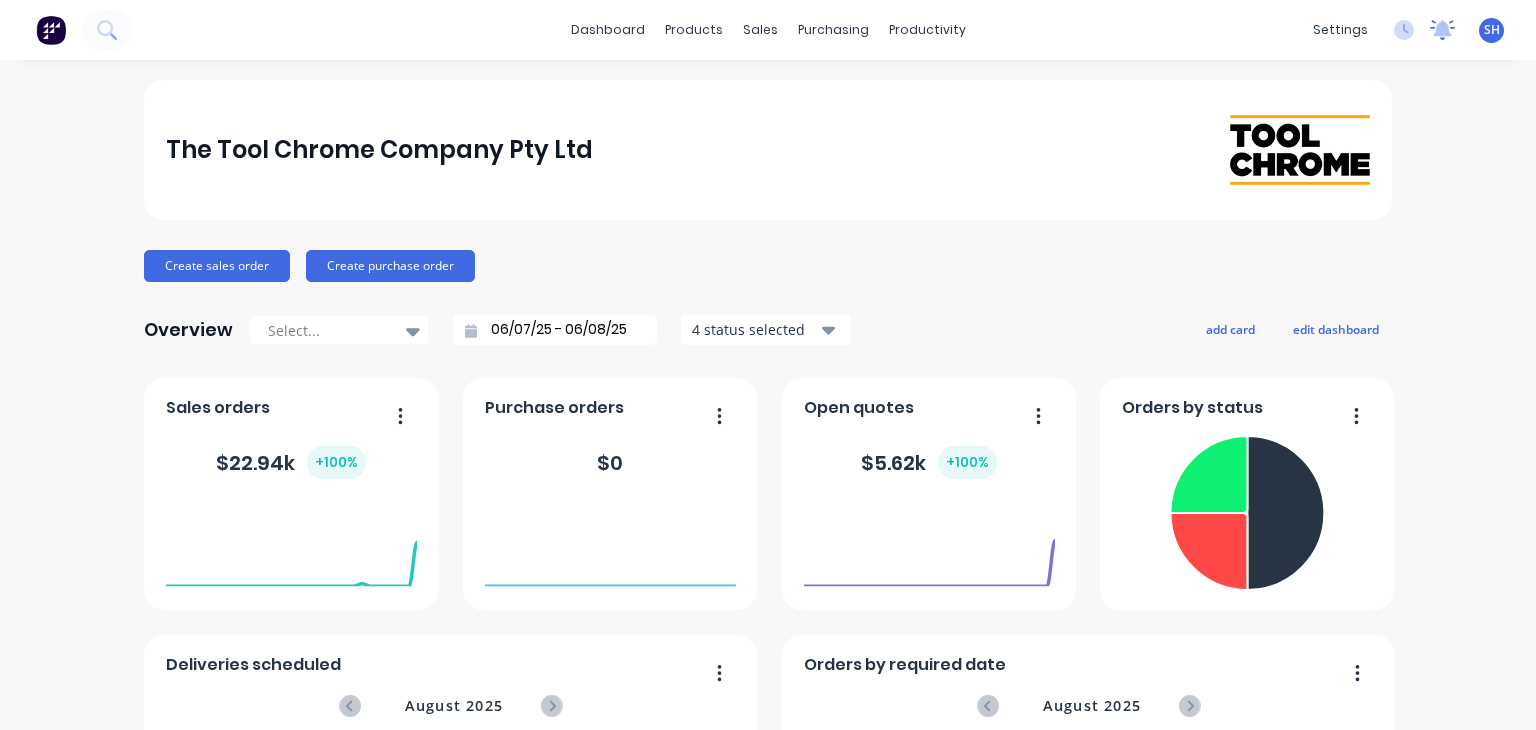 click 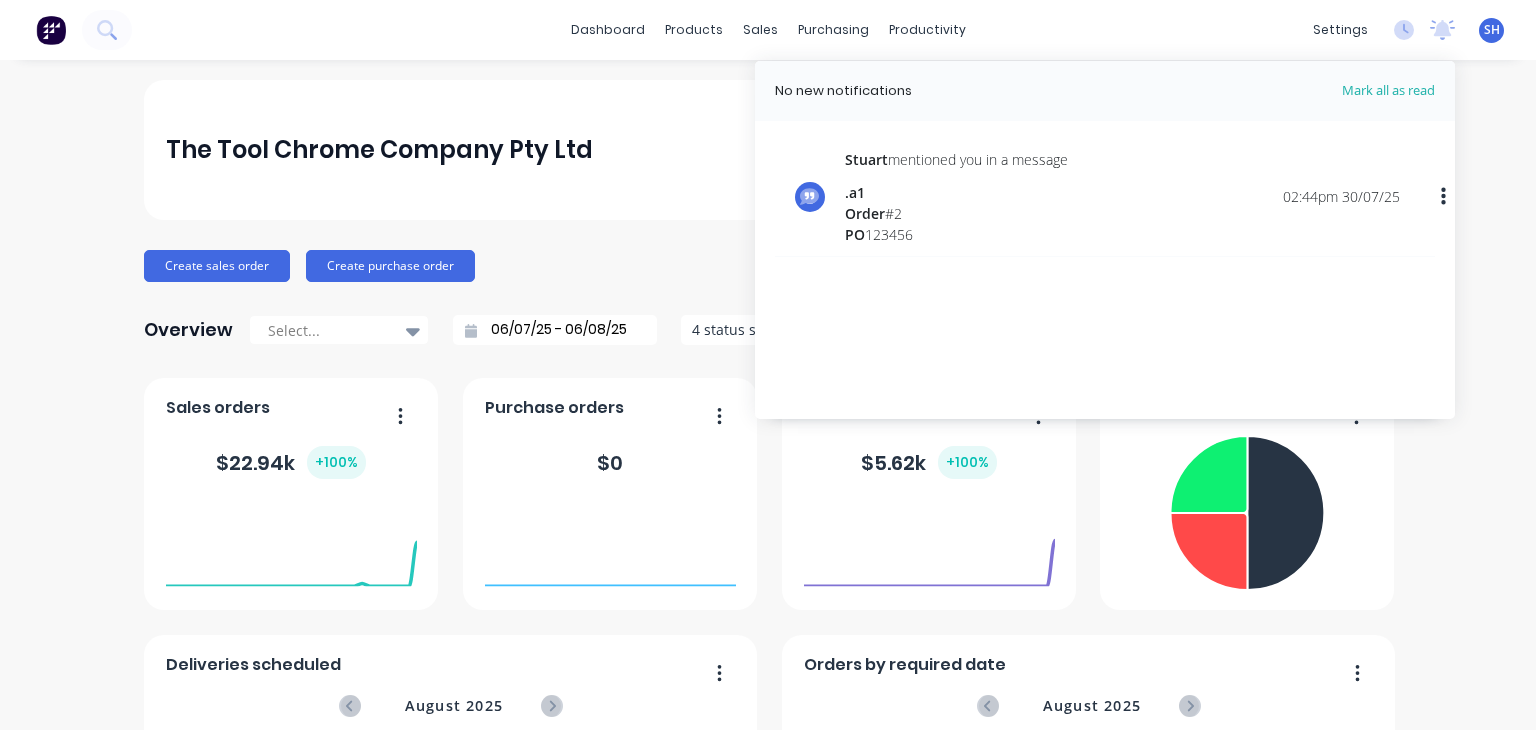 click on "The Tool Chrome Company Pty Ltd Create sales order   Create purchase order   Overview Select... 06/07/25 - 06/08/25 4 status selected add card   edit dashboard   Purchase orders   $ 0   Deliveries scheduled   August 2025 No data available Orders by required date   August 2025 S M T W T F S 29 30 1 2 3 4 5 6 7 8 9 10 11 12 13 14 15 16 17 18 19 20 21 22 23 24 25 26 27 28 29 30 31 1 2 3 4 5 6 7 8 9 S M T W T F S 27 28 29 30 31 1 2 3 4 5 6 7 8 9 10 11 12 13 14 15 16 17 18 19 20 21 22 23 24 25 26 27 28 29 30 31 1 2 3 4 5 6 S M T W T F S 31 1 2 3 4 5 6 7 8 9 10 11 12 13 14 15 16 17 18 19 20 21 22 23 24 25 26 27 28 29 30 1 2 3 4 5 6 7 8 9 10 11 Sales orders   $ 22.94k   + 100 % Open quotes   $ 5.62k   + 100 % Orders by status" at bounding box center (768, 602) 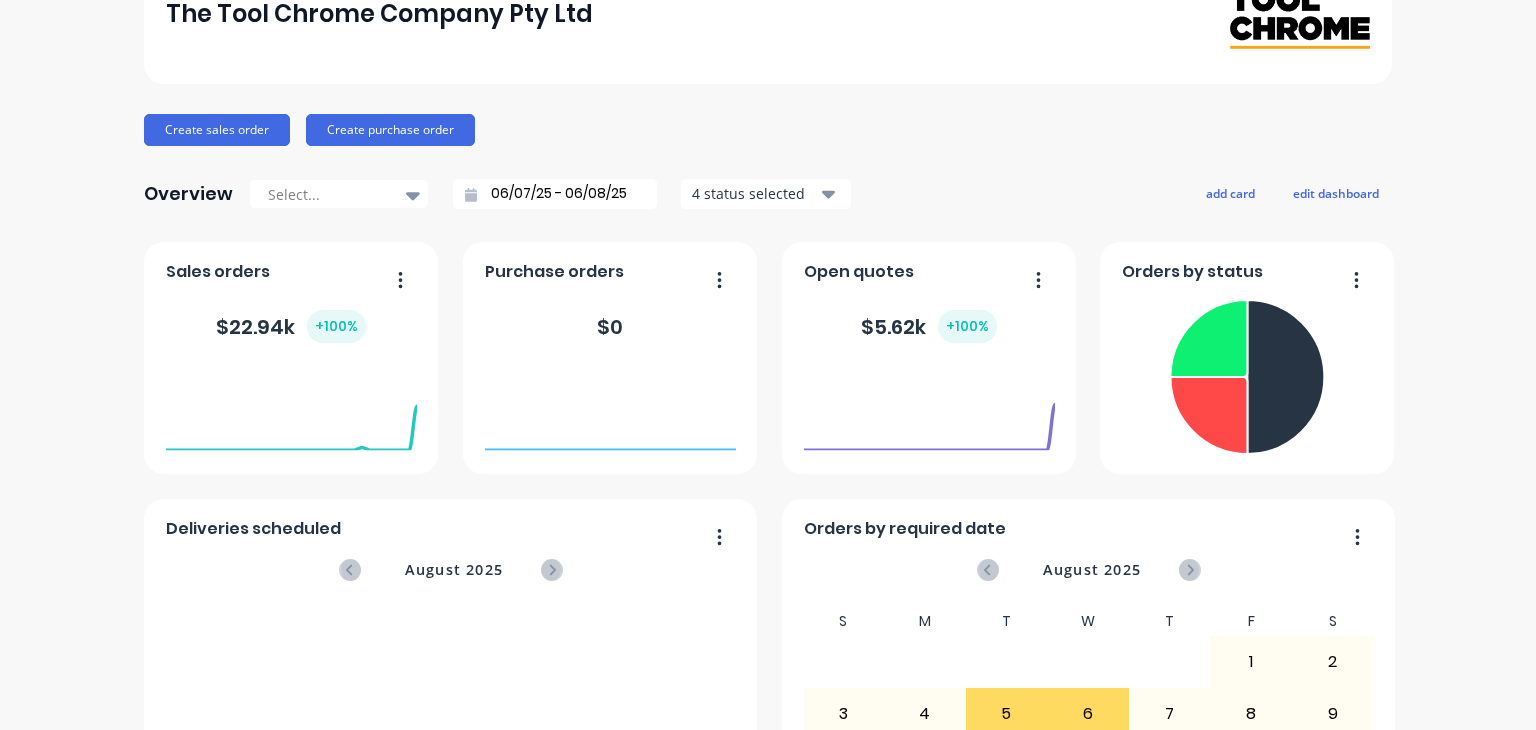 scroll, scrollTop: 0, scrollLeft: 0, axis: both 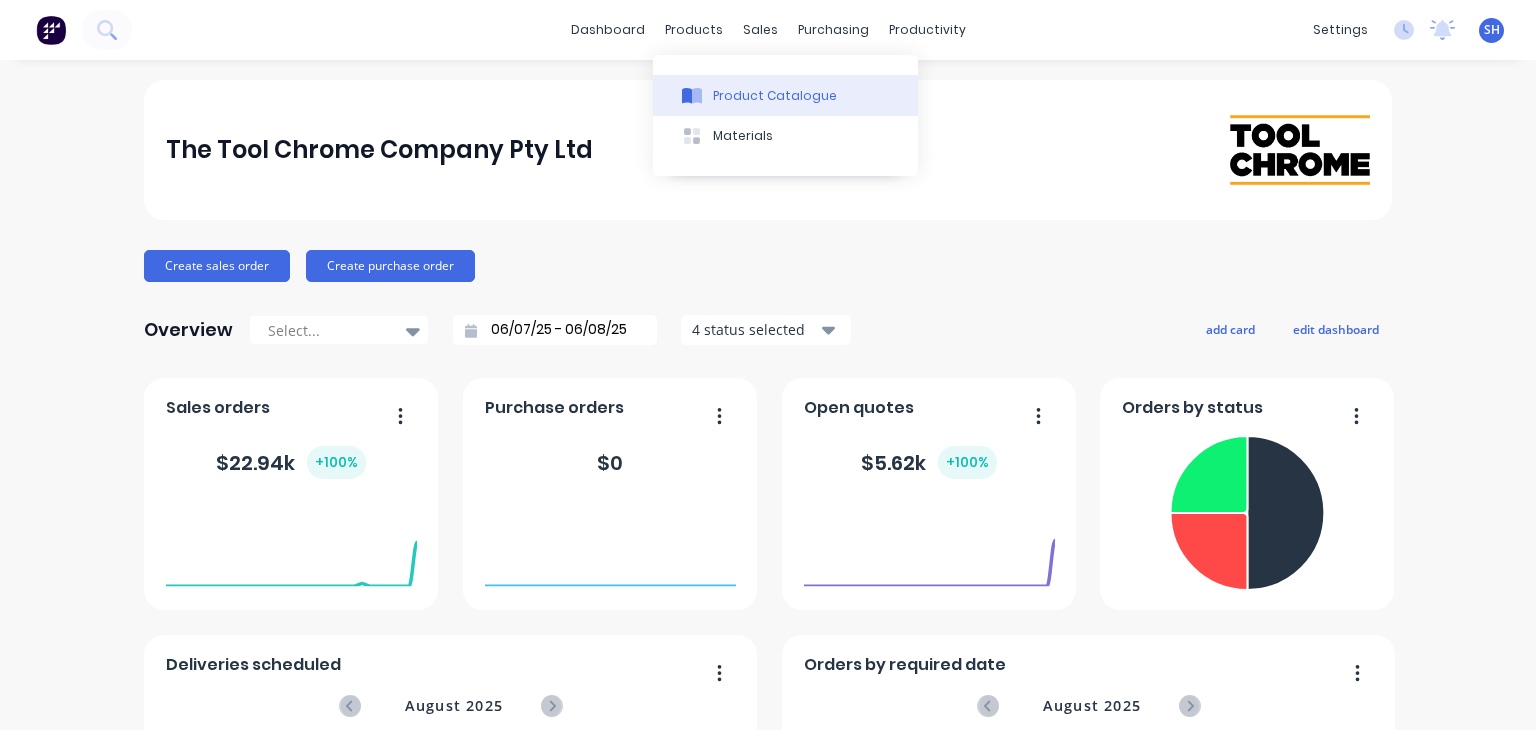 click on "Product Catalogue" at bounding box center [775, 96] 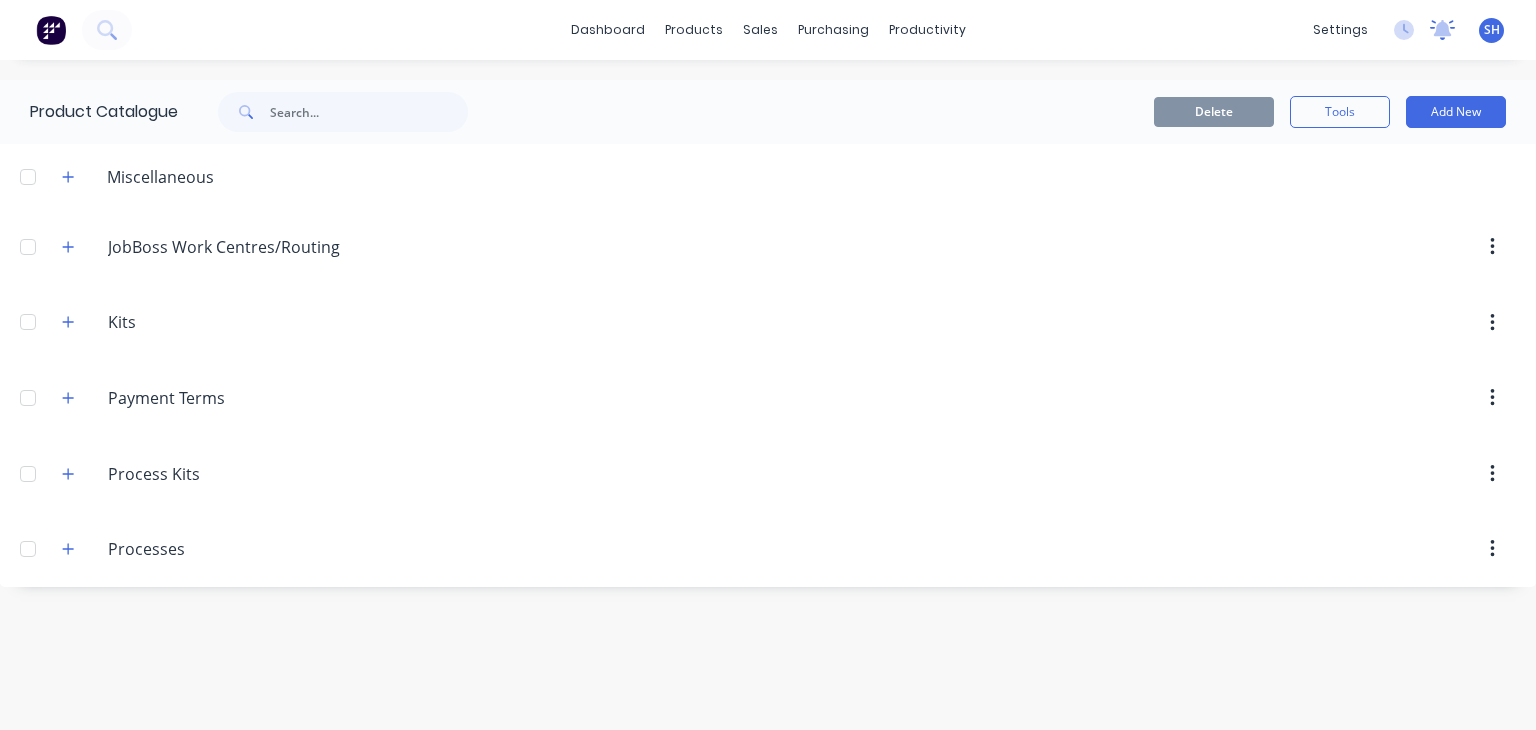 click 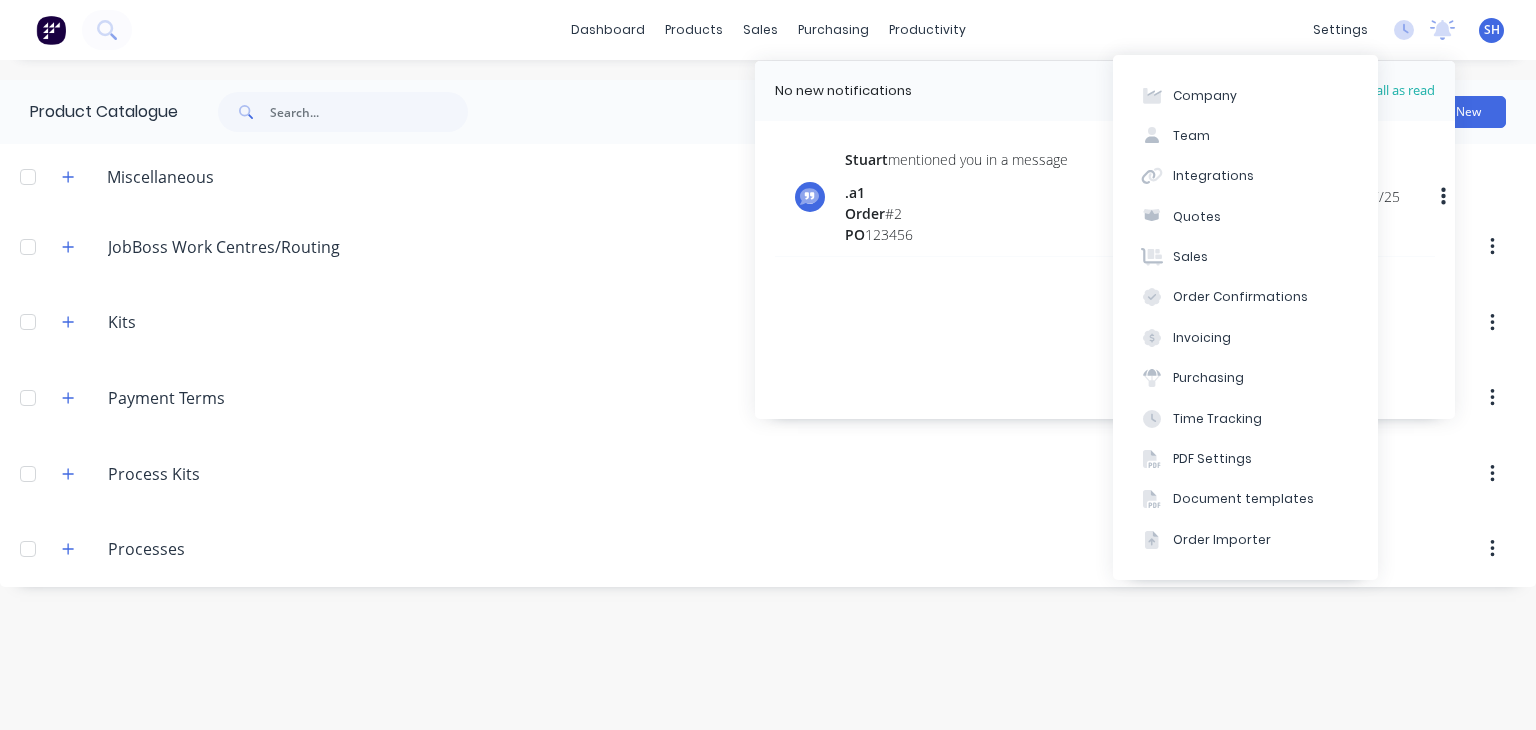 click on "dashboard products sales purchasing productivity dashboard products Product Catalogue Materials sales Sales Orders Customers Price Level Manager purchasing Purchase Orders Suppliers productivity Workflow Planner Delivery Scheduling Timesheets settings No new notifications Mark all as read Stuart  mentioned you in a message .a1 Order  # 2 PO  123456 02:44pm 30/07/25   SH The Tool Chrome Company Pty Lt... Sally Hatwell Administrator Profile Sign out" at bounding box center (768, 30) 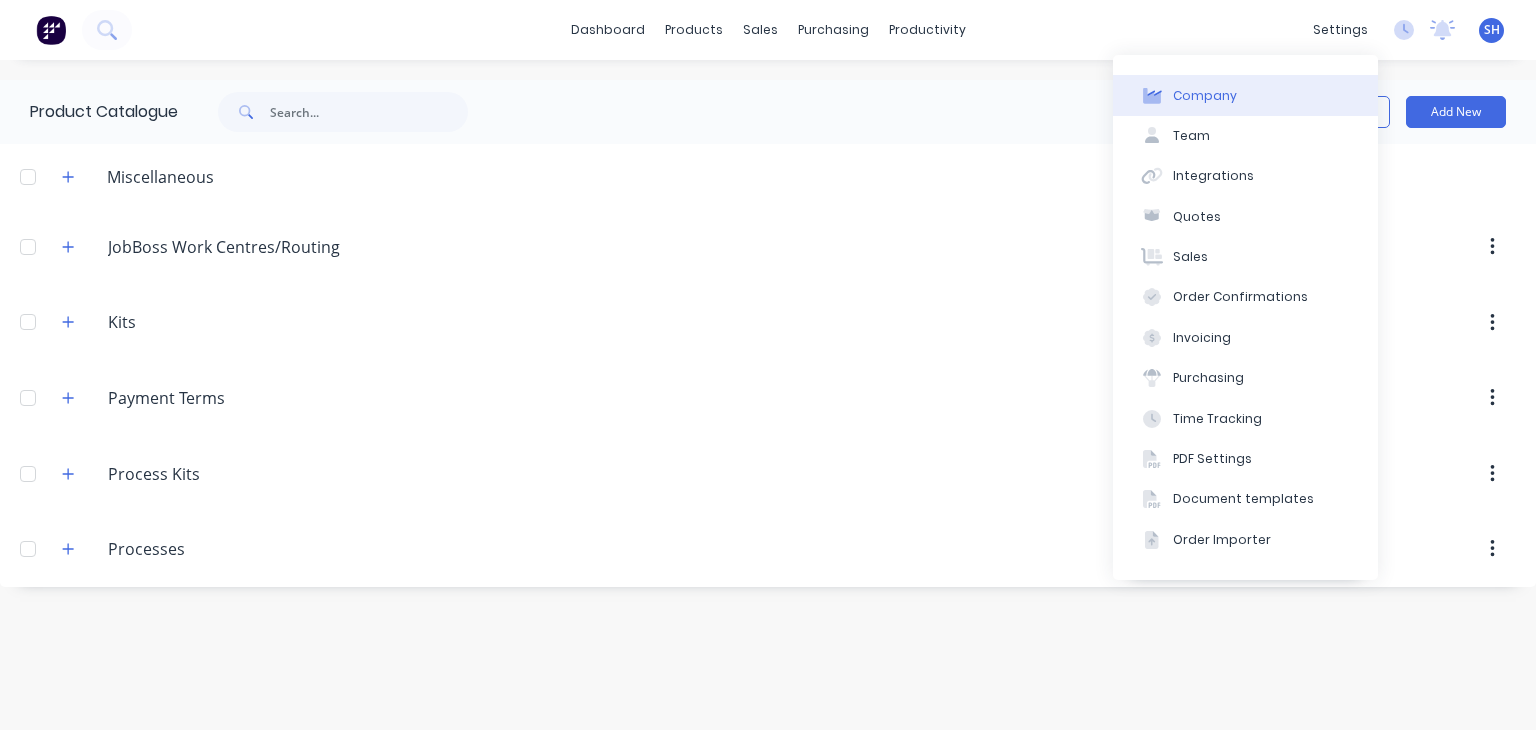 click on "Company" at bounding box center (1245, 95) 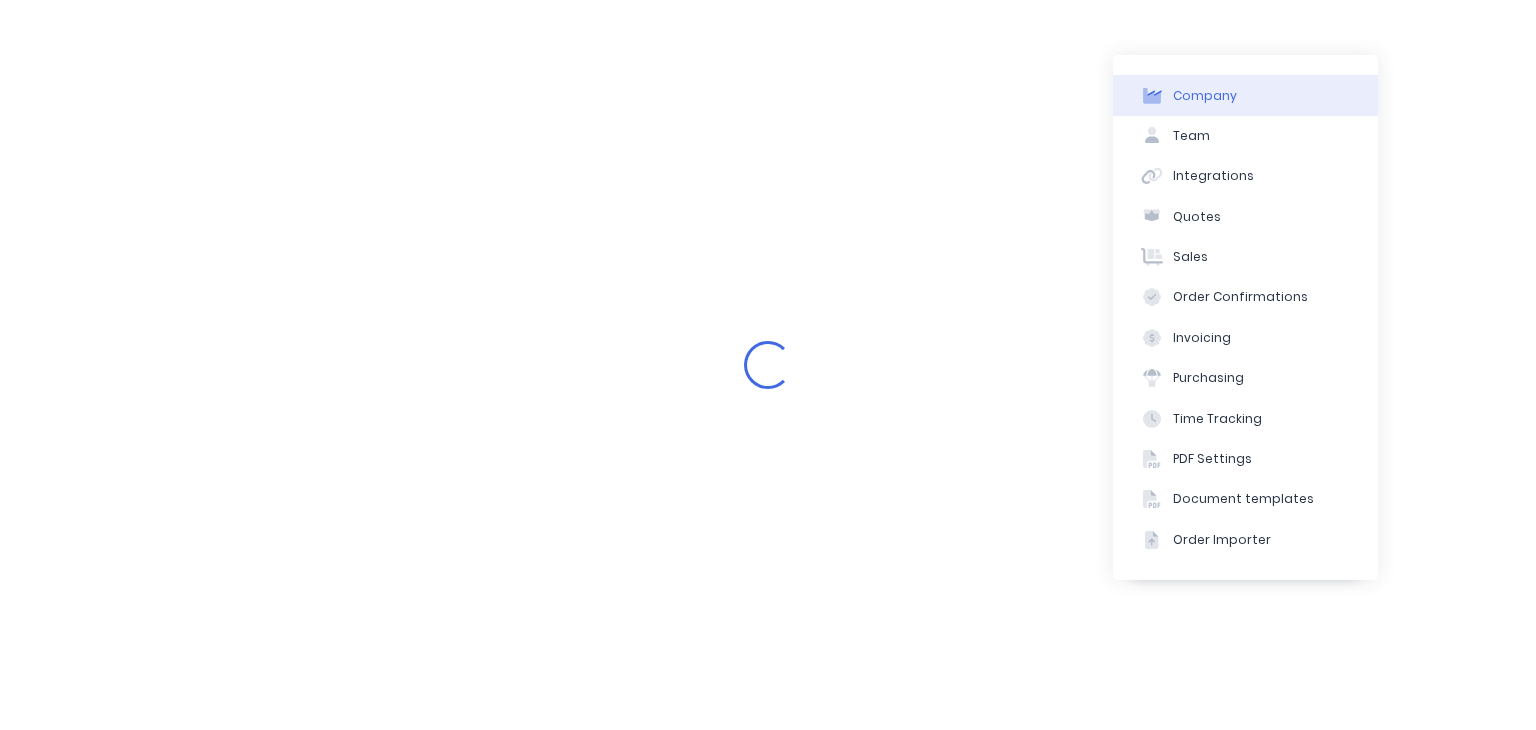 select on "AU" 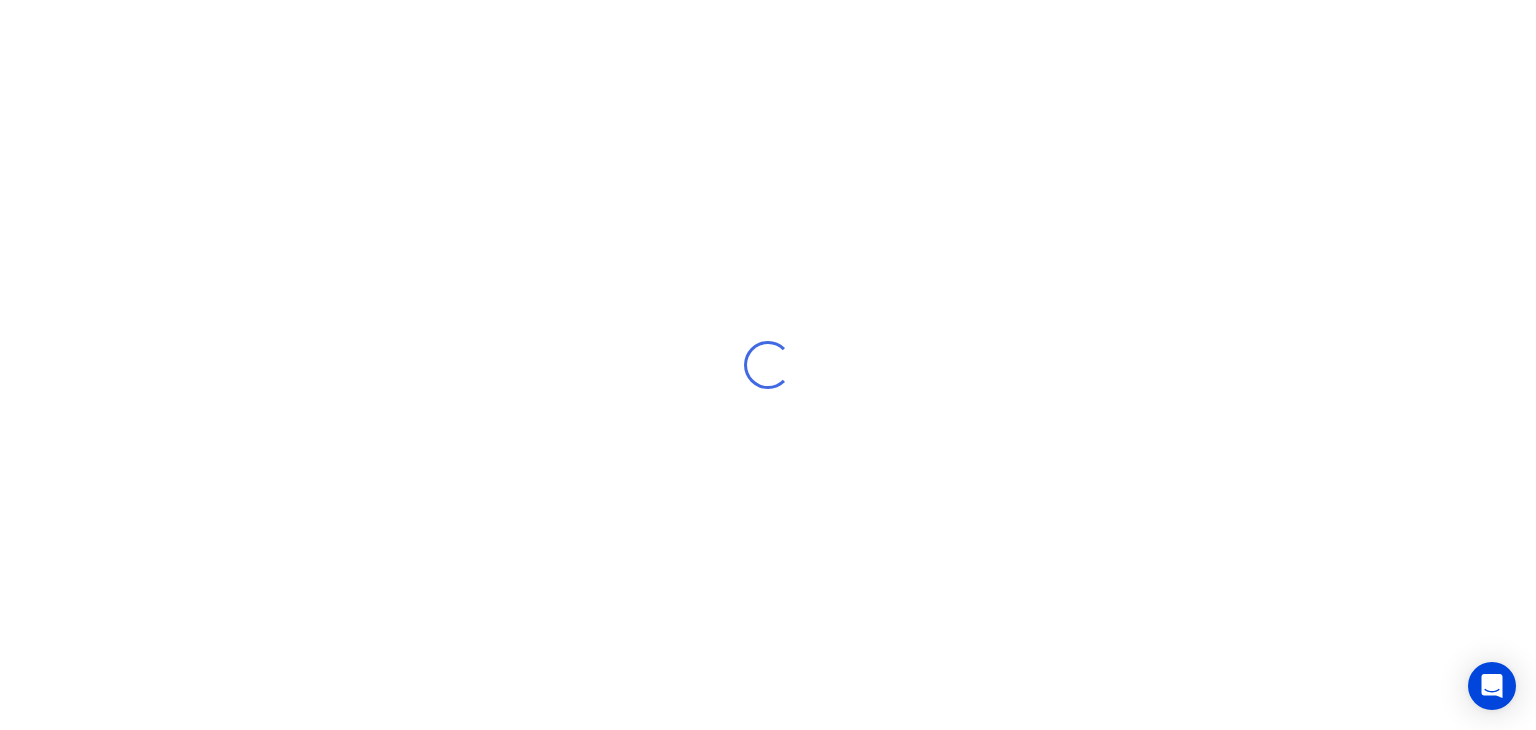 scroll, scrollTop: 0, scrollLeft: 0, axis: both 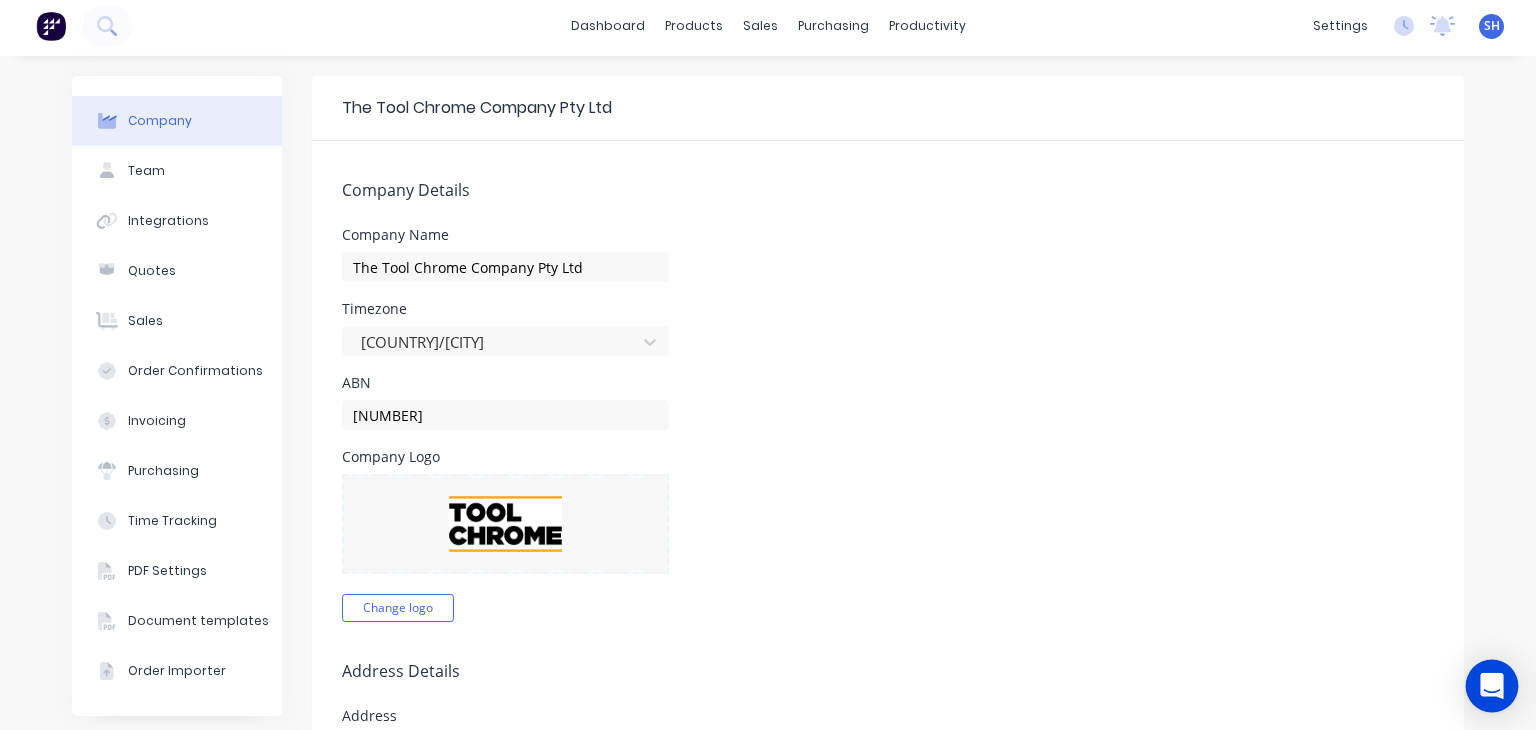 click 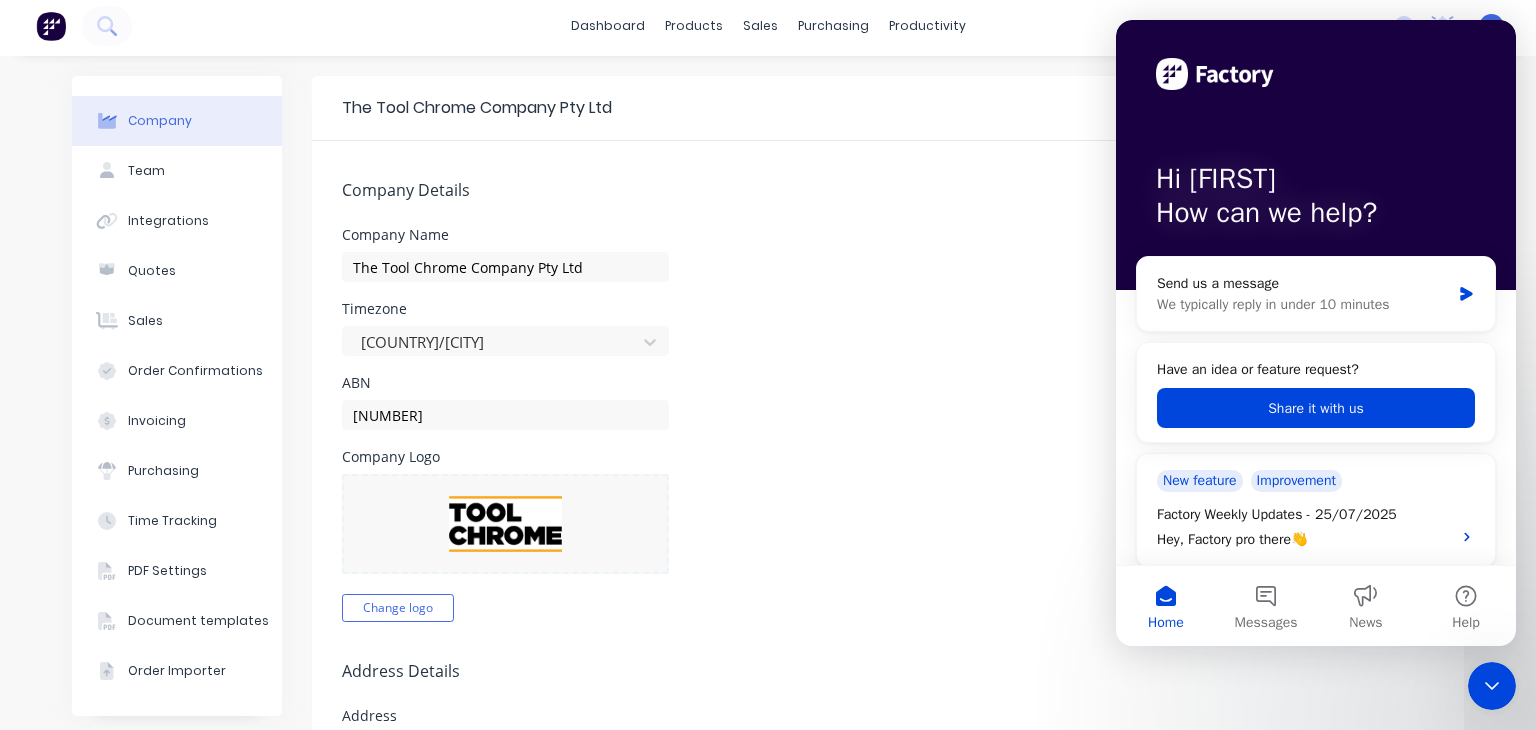 scroll, scrollTop: 0, scrollLeft: 0, axis: both 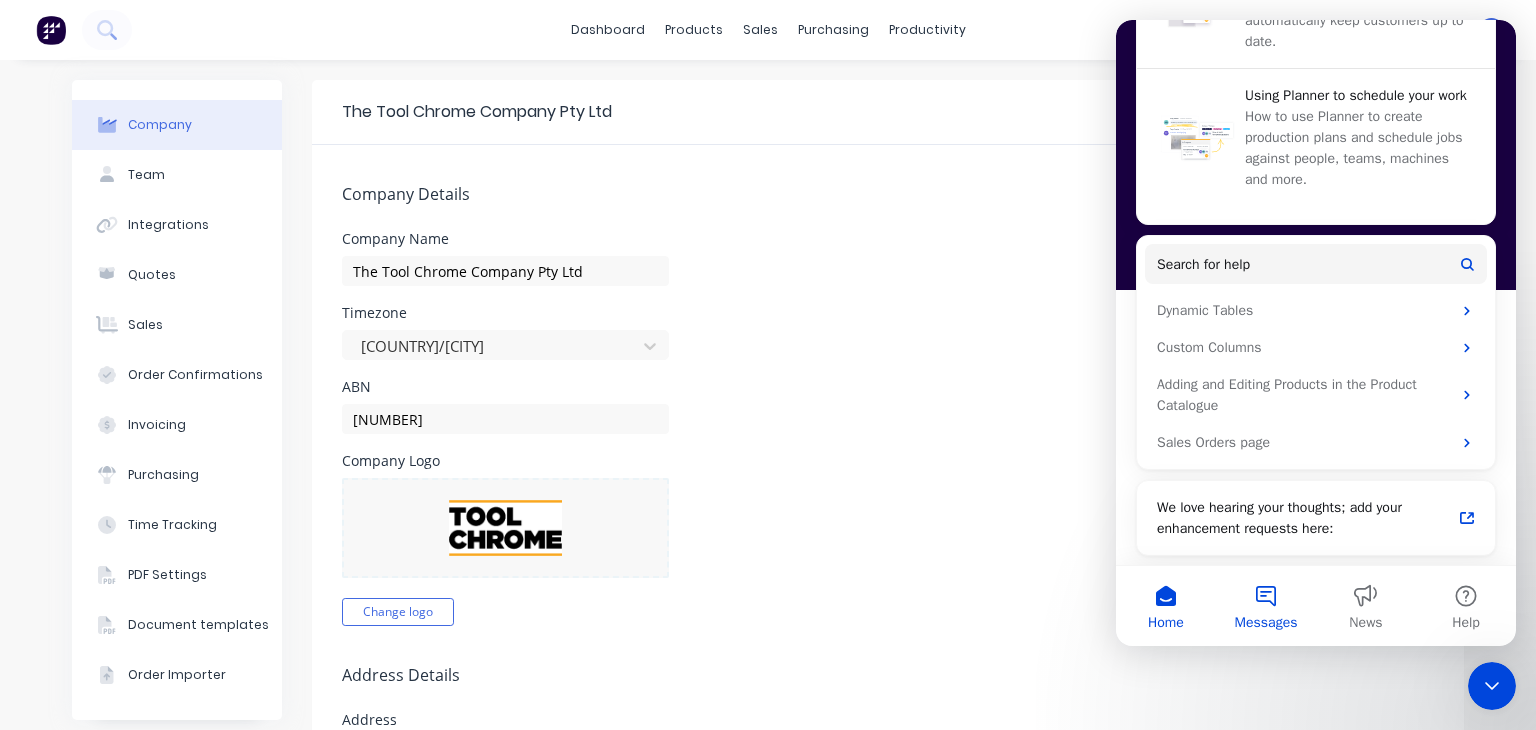 click on "Messages" at bounding box center (1266, 606) 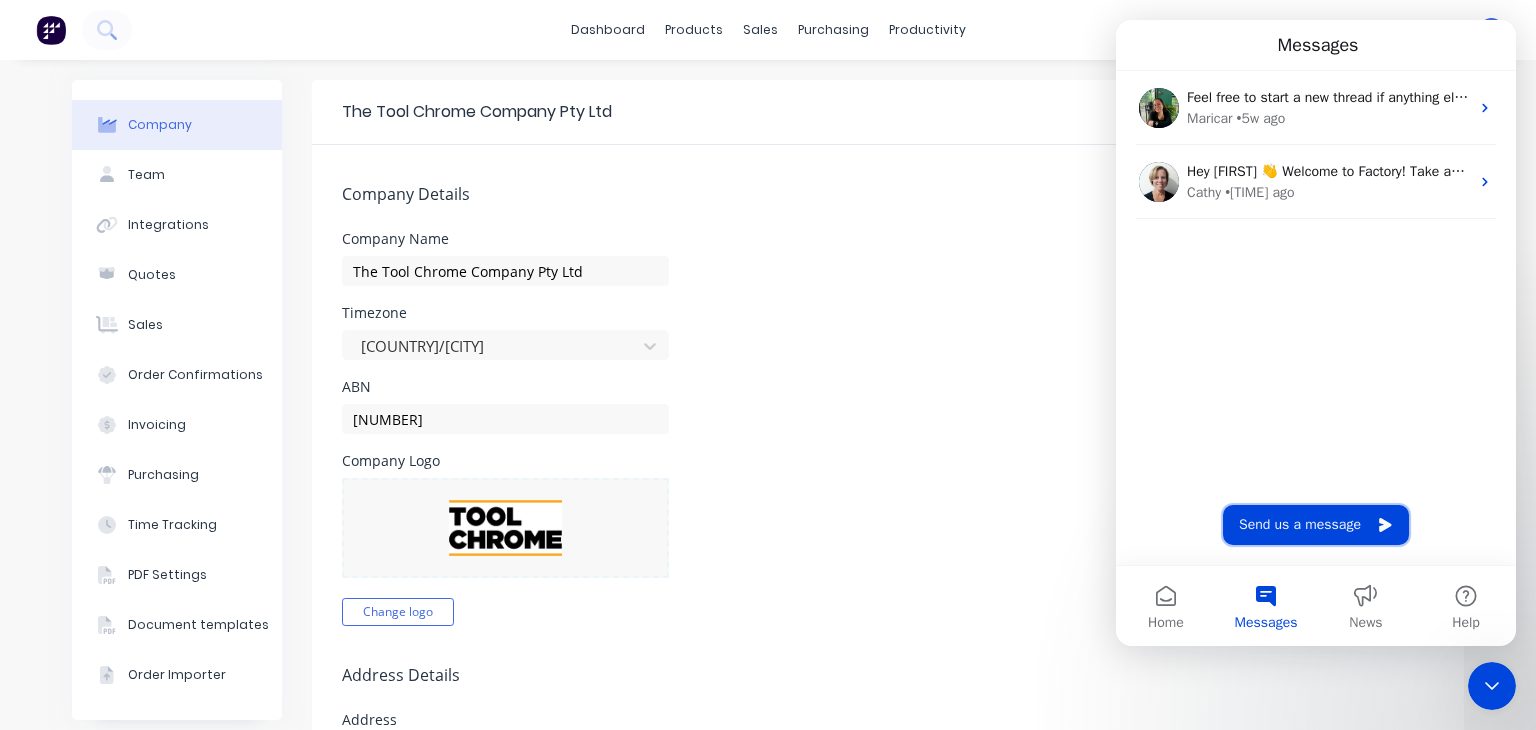 click on "Send us a message" at bounding box center (1316, 525) 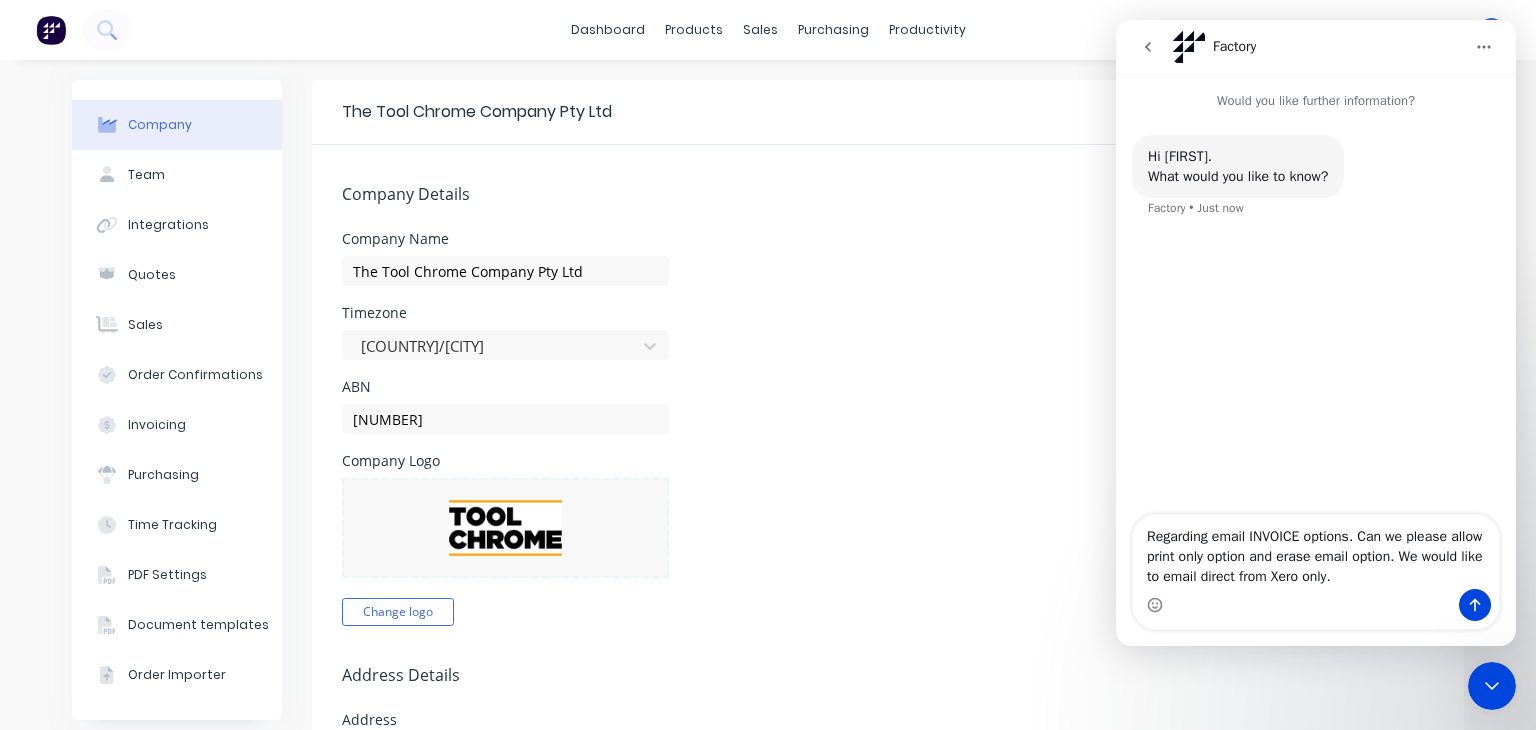 click on "Regarding email INVOICE options. Can we please allow print only option and erase email option. We would like to email direct from Xero only." at bounding box center [1316, 552] 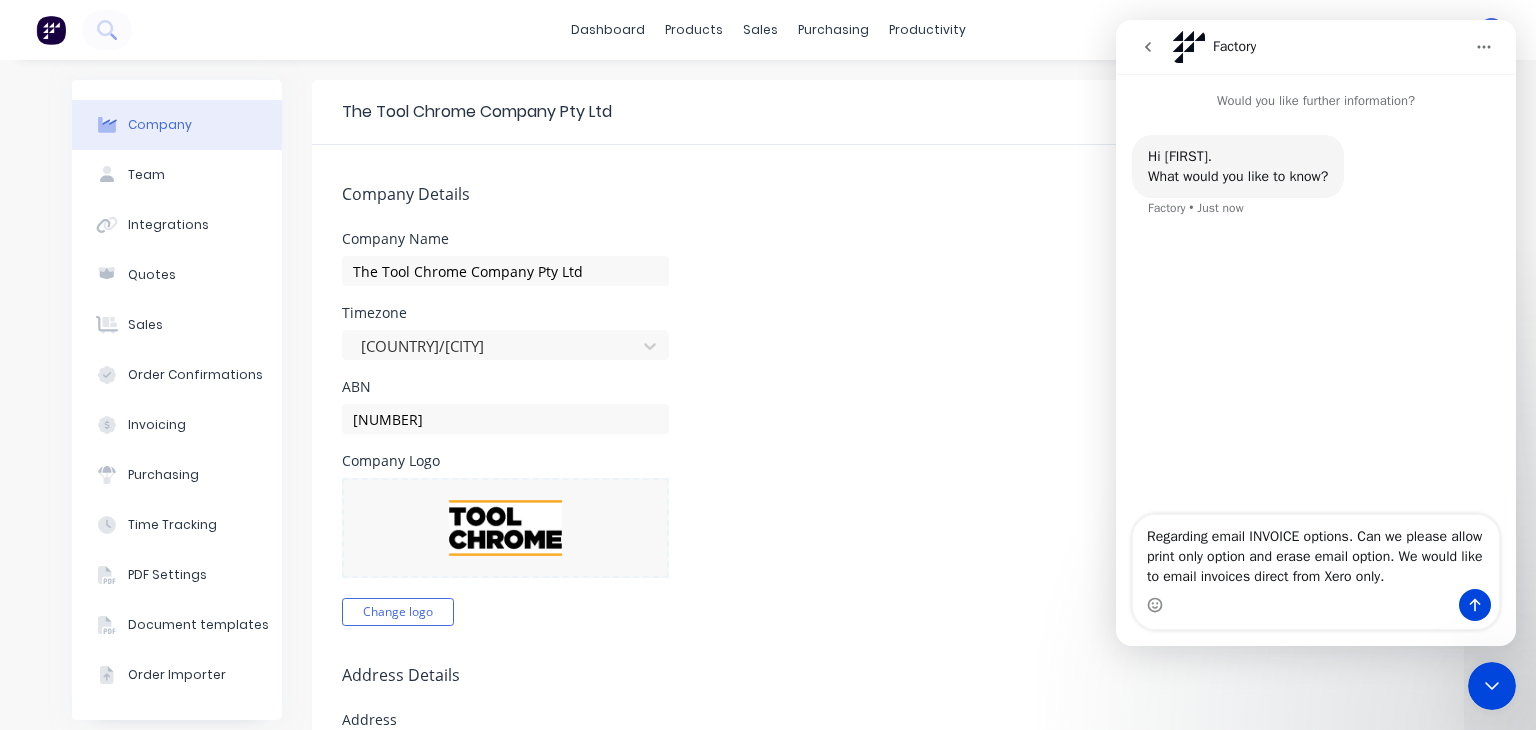 click on "Regarding email INVOICE options. Can we please allow print only option and erase email option. We would like to email invoices direct from Xero only." at bounding box center (1316, 552) 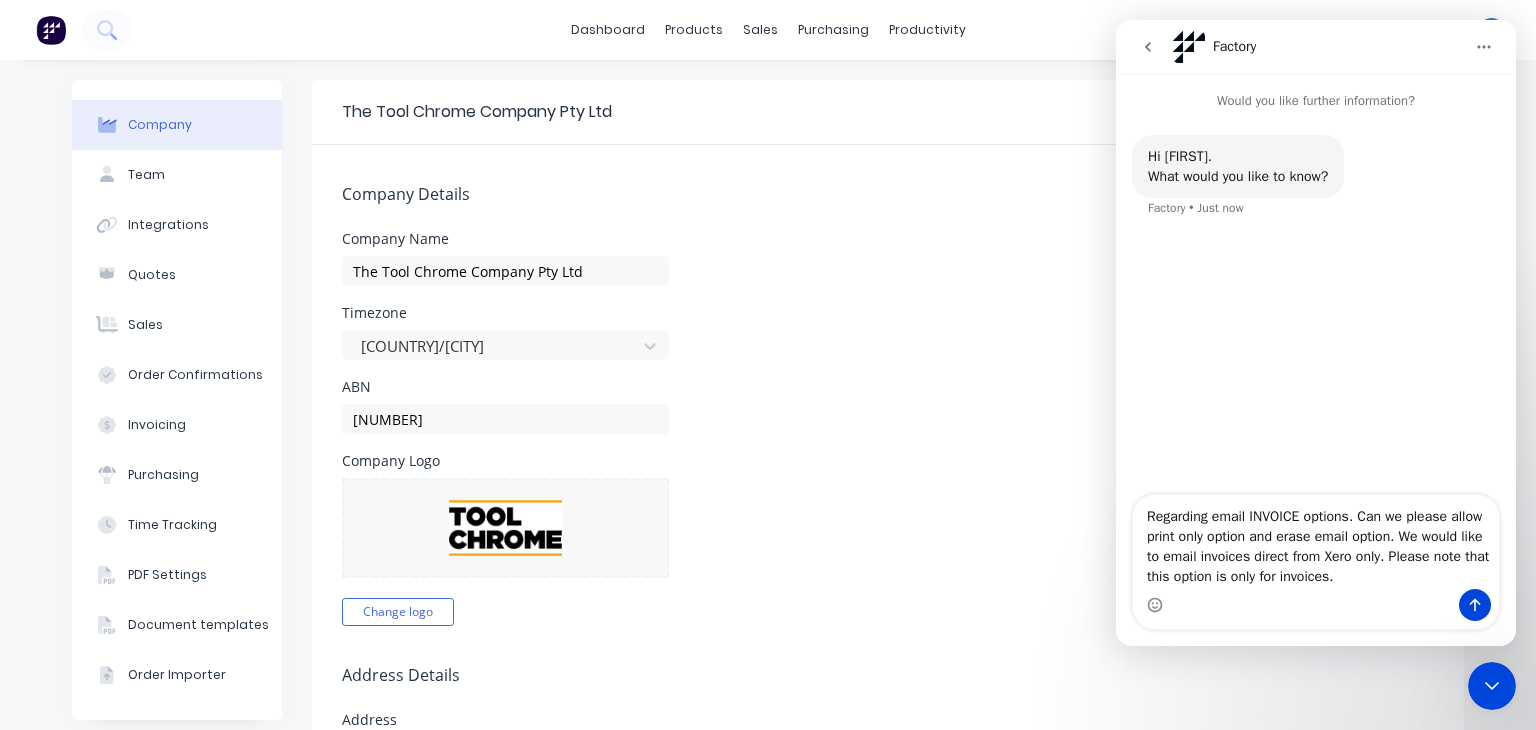 type on "Regarding email INVOICE options. Can we please allow print only option and erase email option. We would like to email invoices direct from Xero only. Please note that this option is only for invoices." 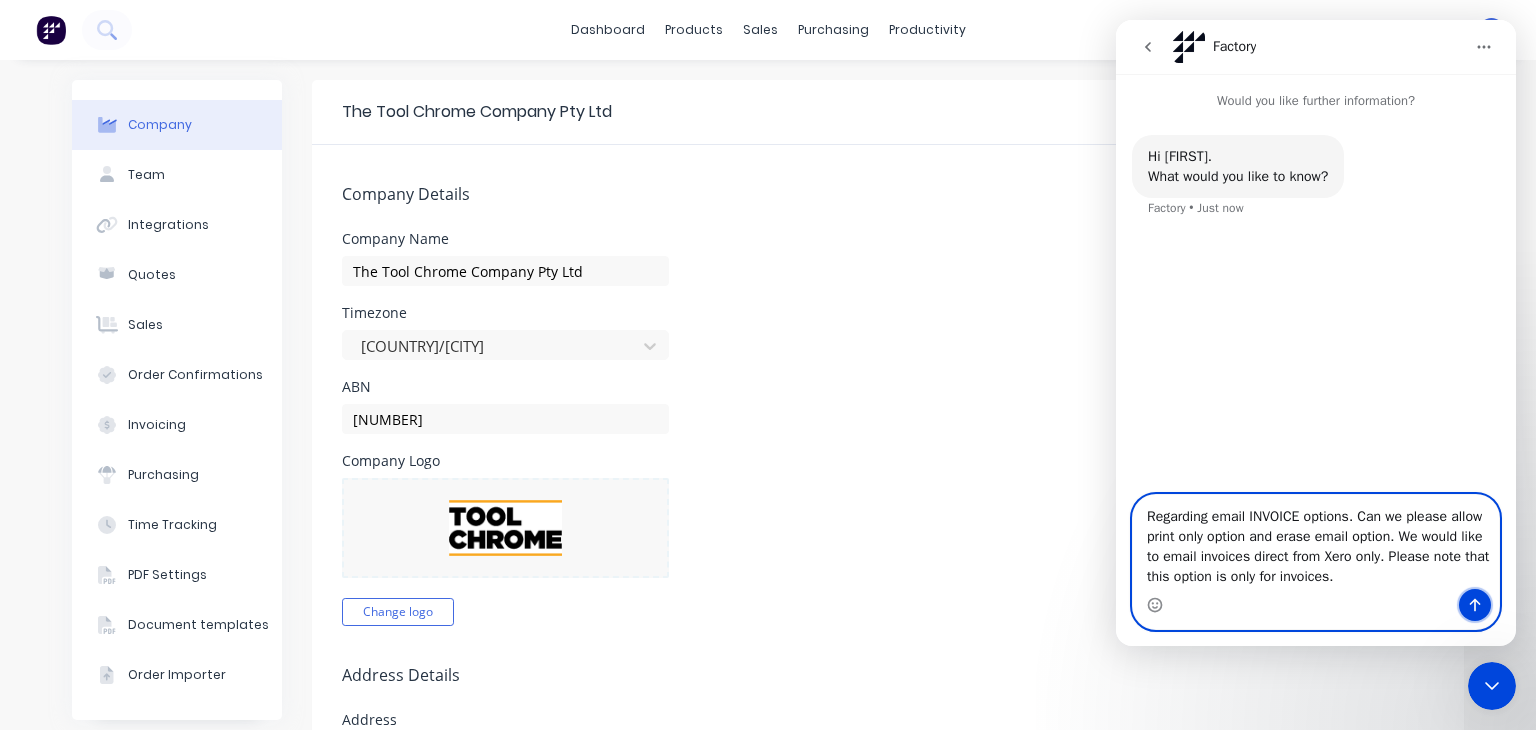 click at bounding box center (1475, 605) 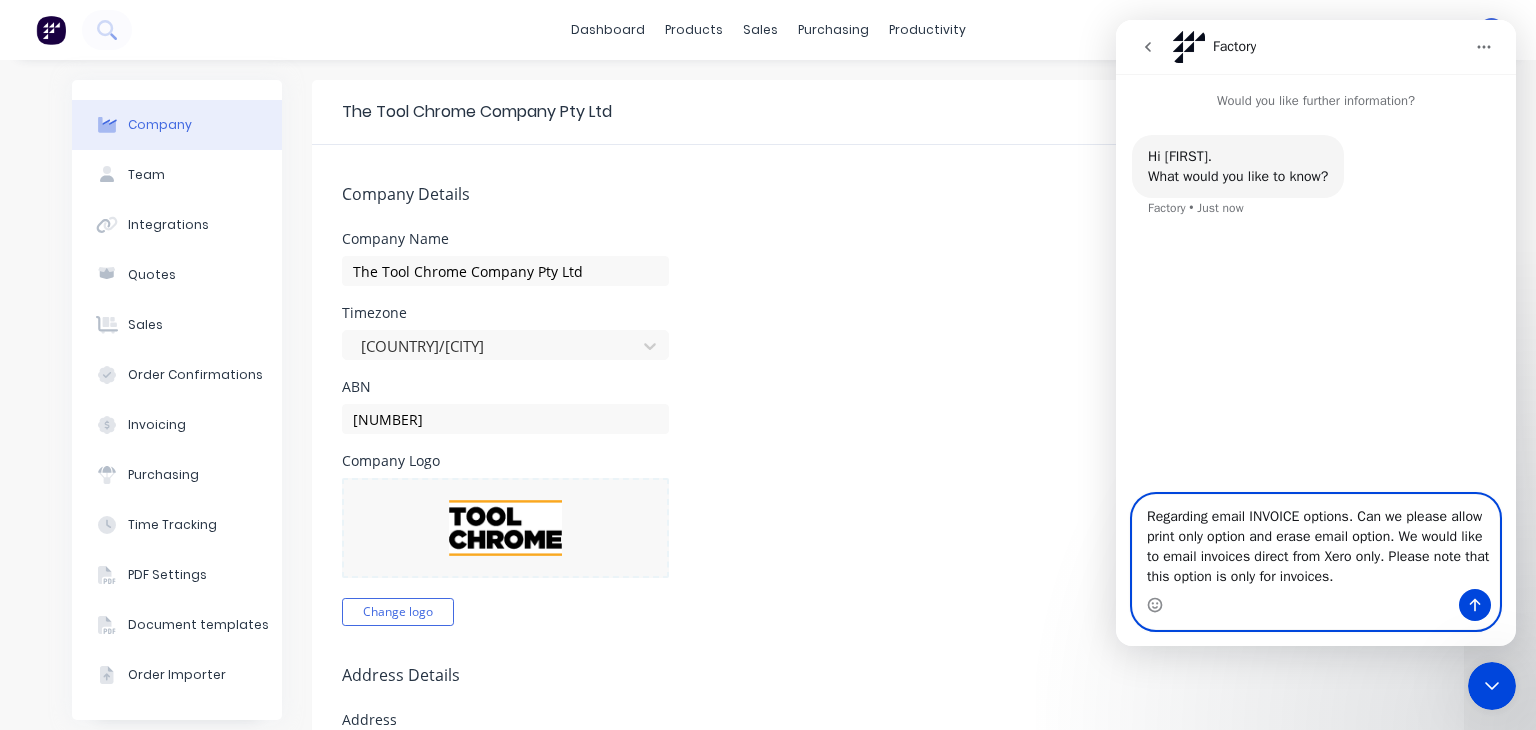type 